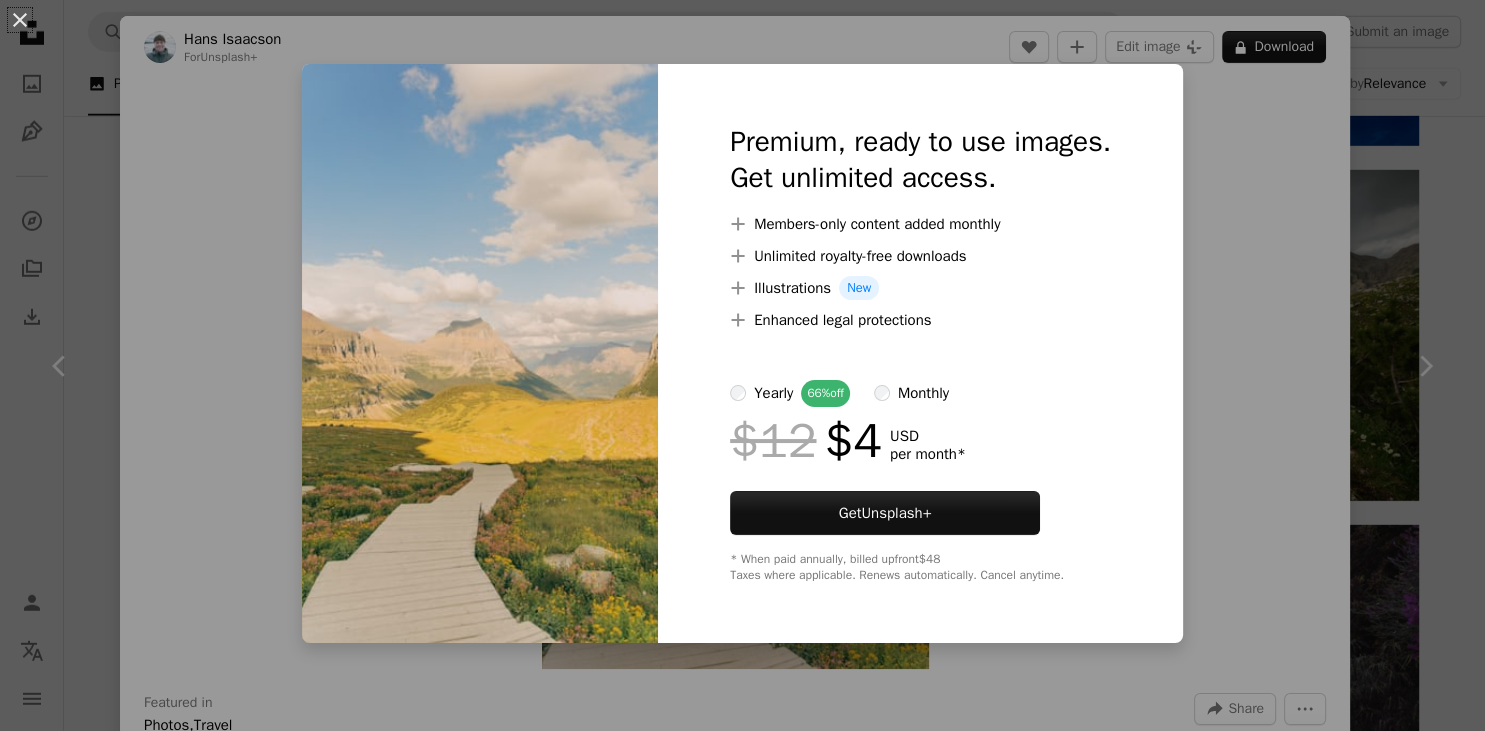 scroll, scrollTop: 5913, scrollLeft: 0, axis: vertical 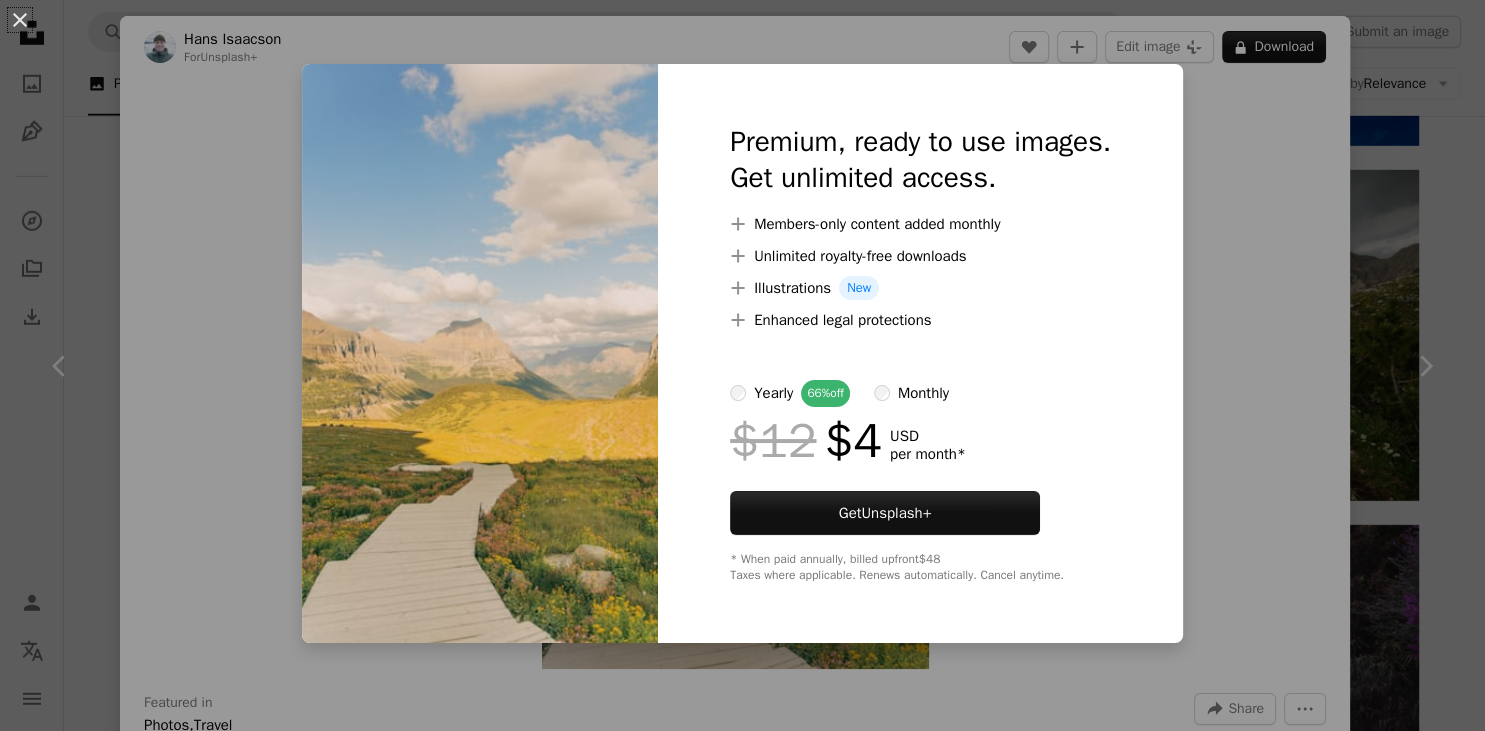 click on "An X shape Premium, ready to use images. Get unlimited access. A plus sign Members-only content added monthly A plus sign Unlimited royalty-free downloads A plus sign Illustrations  New A plus sign Enhanced legal protections yearly 66%  off monthly $12   $4 USD per month * Get  Unsplash+ * When paid annually, billed upfront  $48 Taxes where applicable. Renews automatically. Cancel anytime." at bounding box center (742, 365) 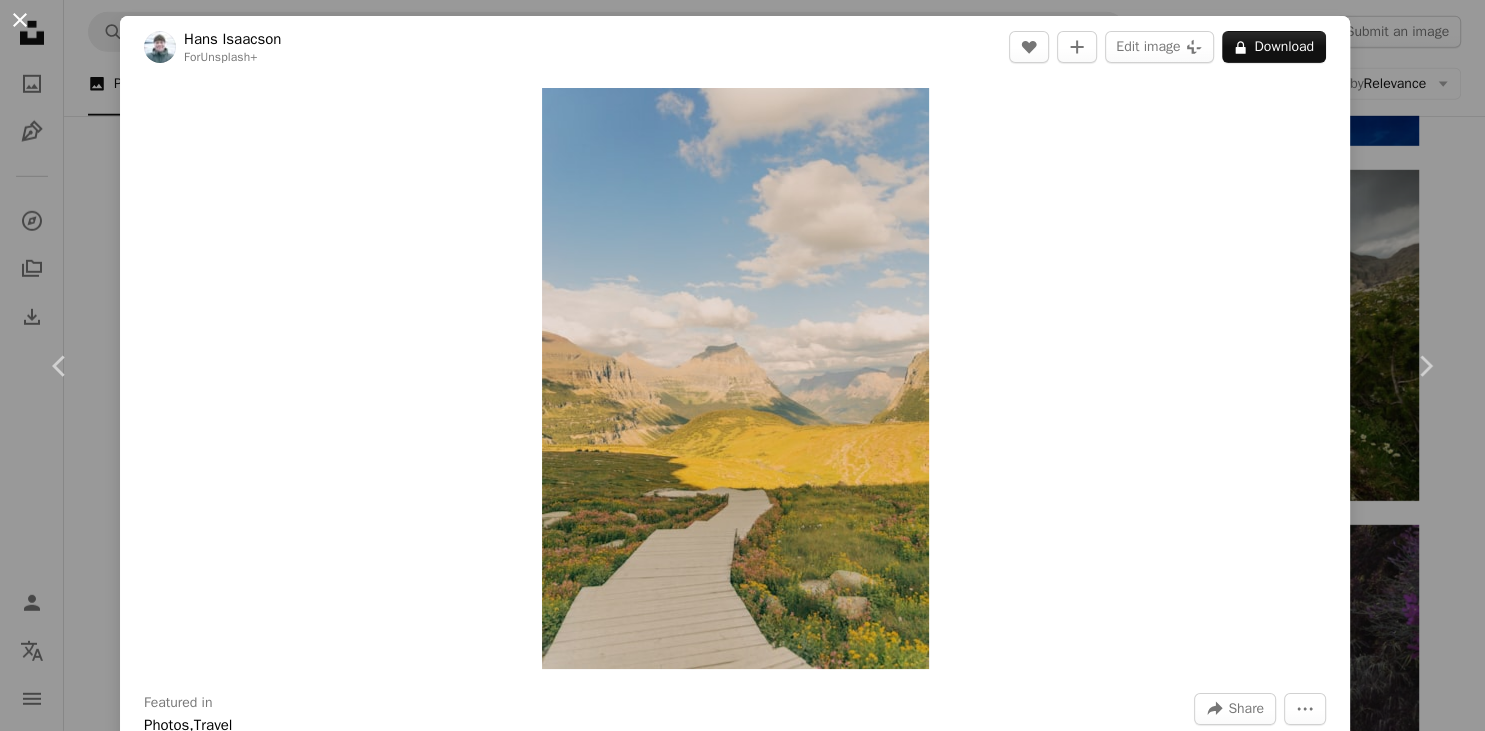 click on "An X shape" at bounding box center [20, 20] 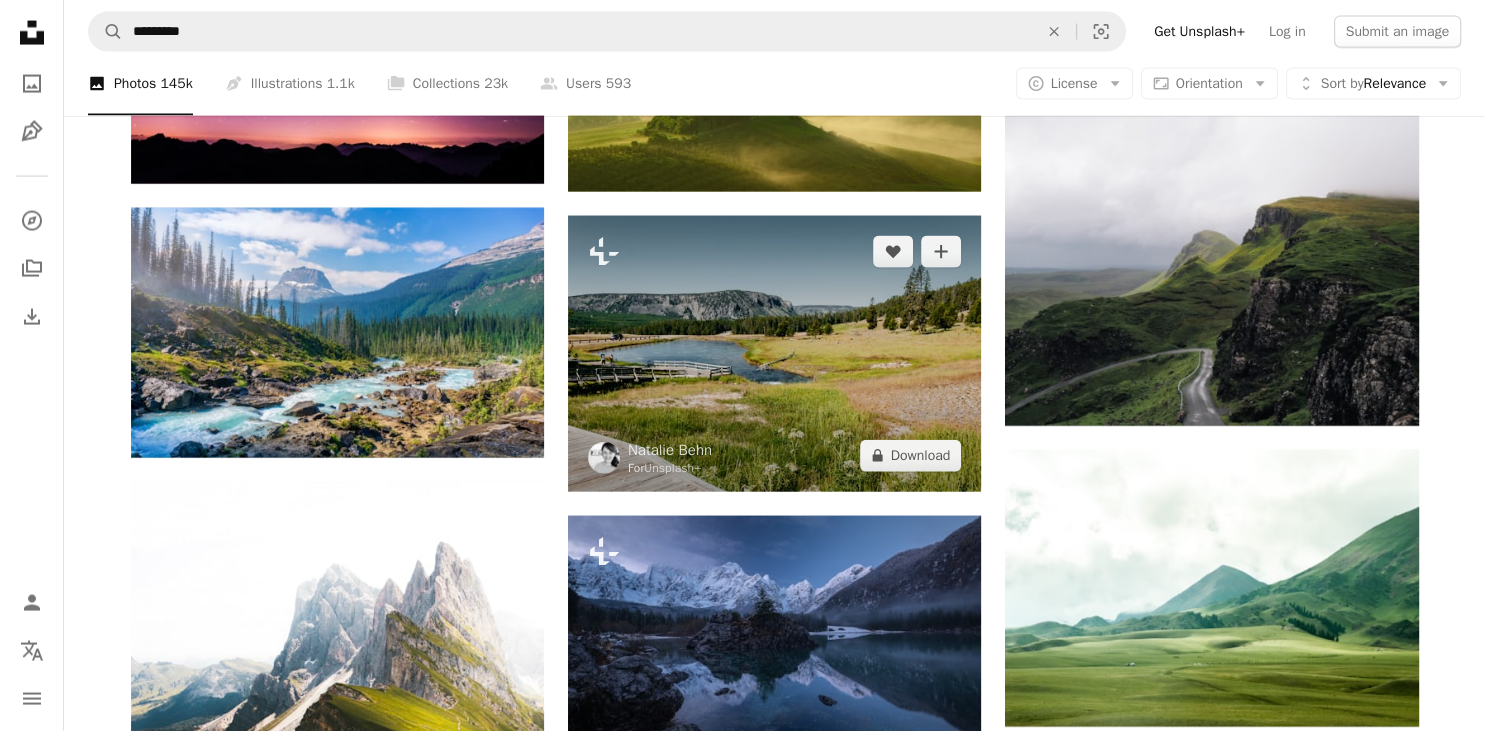 scroll, scrollTop: 4223, scrollLeft: 0, axis: vertical 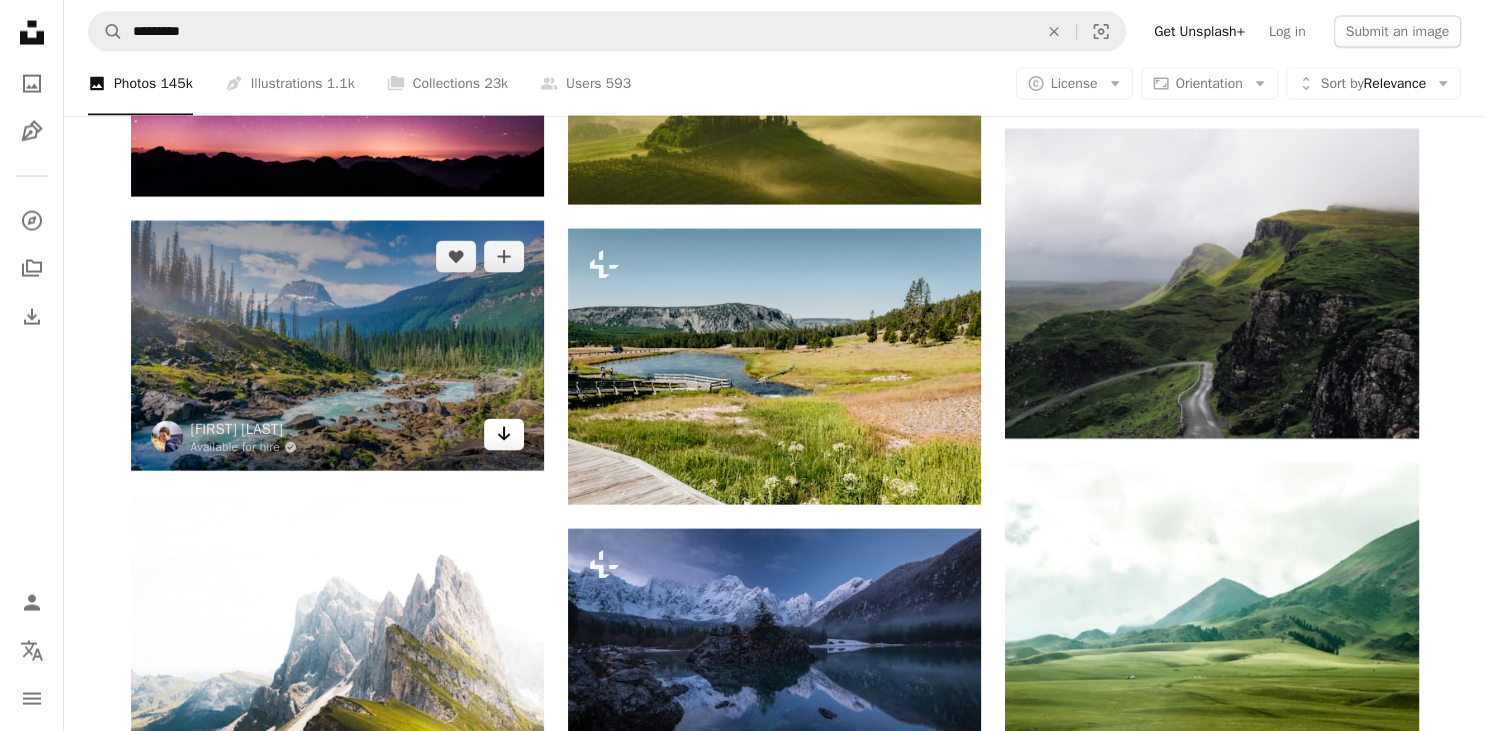 click on "Arrow pointing down" at bounding box center [504, 435] 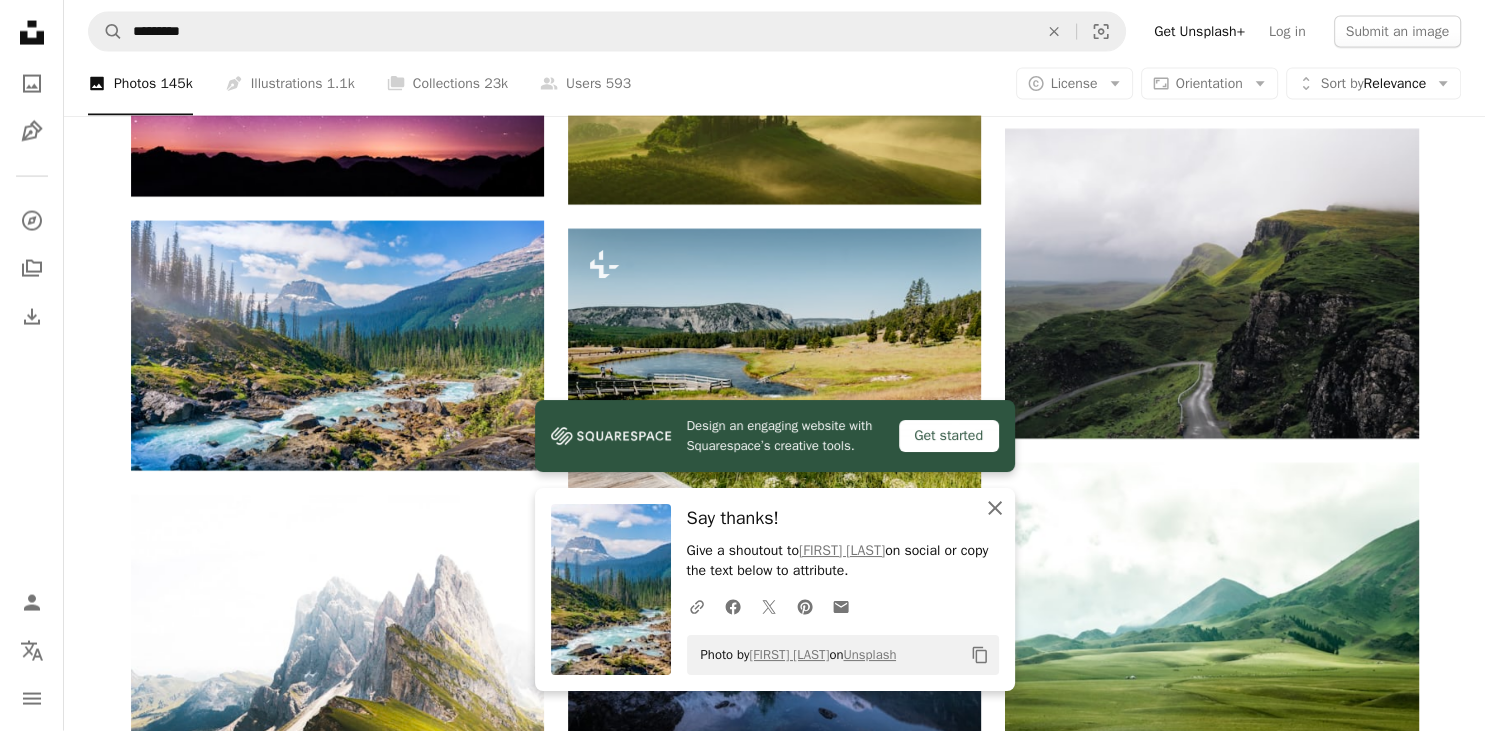 click on "An X shape" 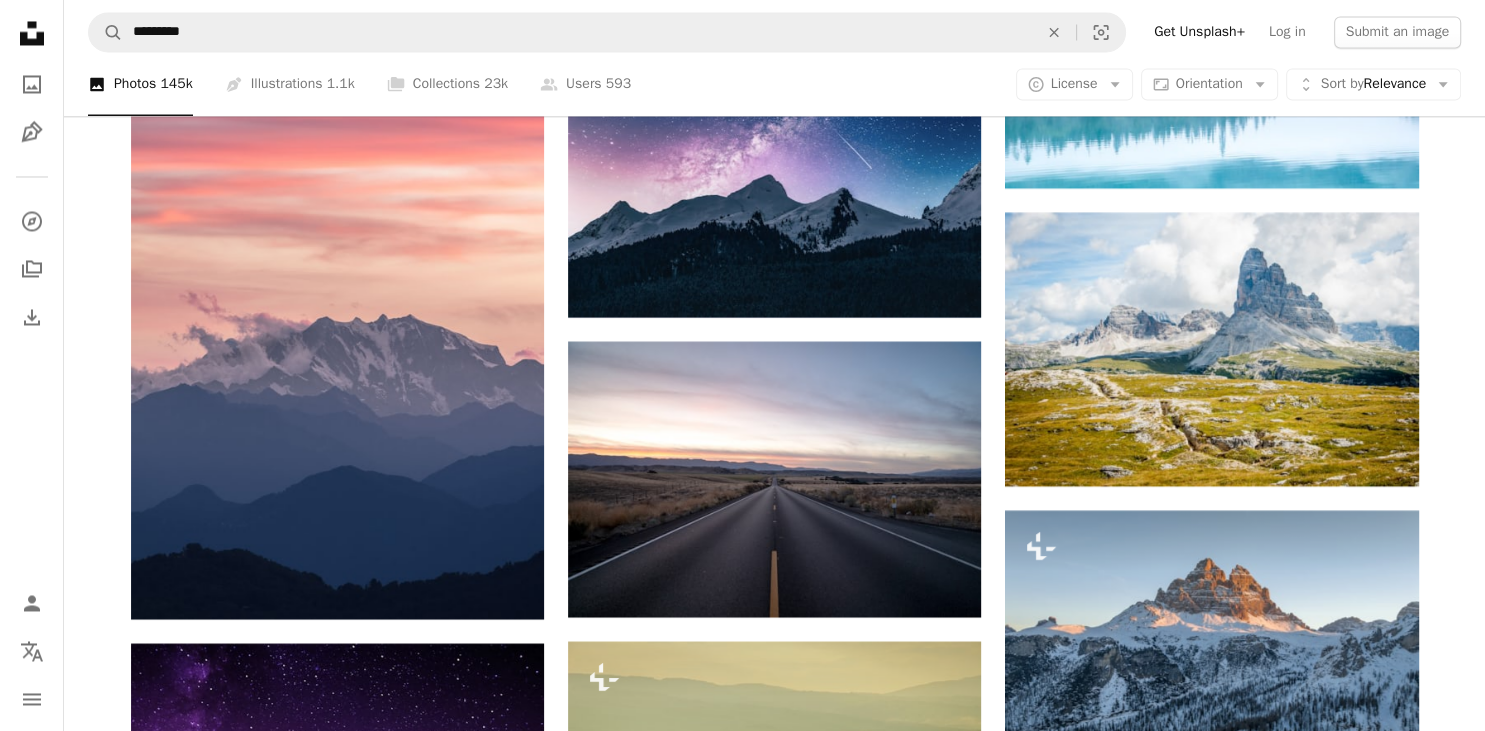 scroll, scrollTop: 3273, scrollLeft: 0, axis: vertical 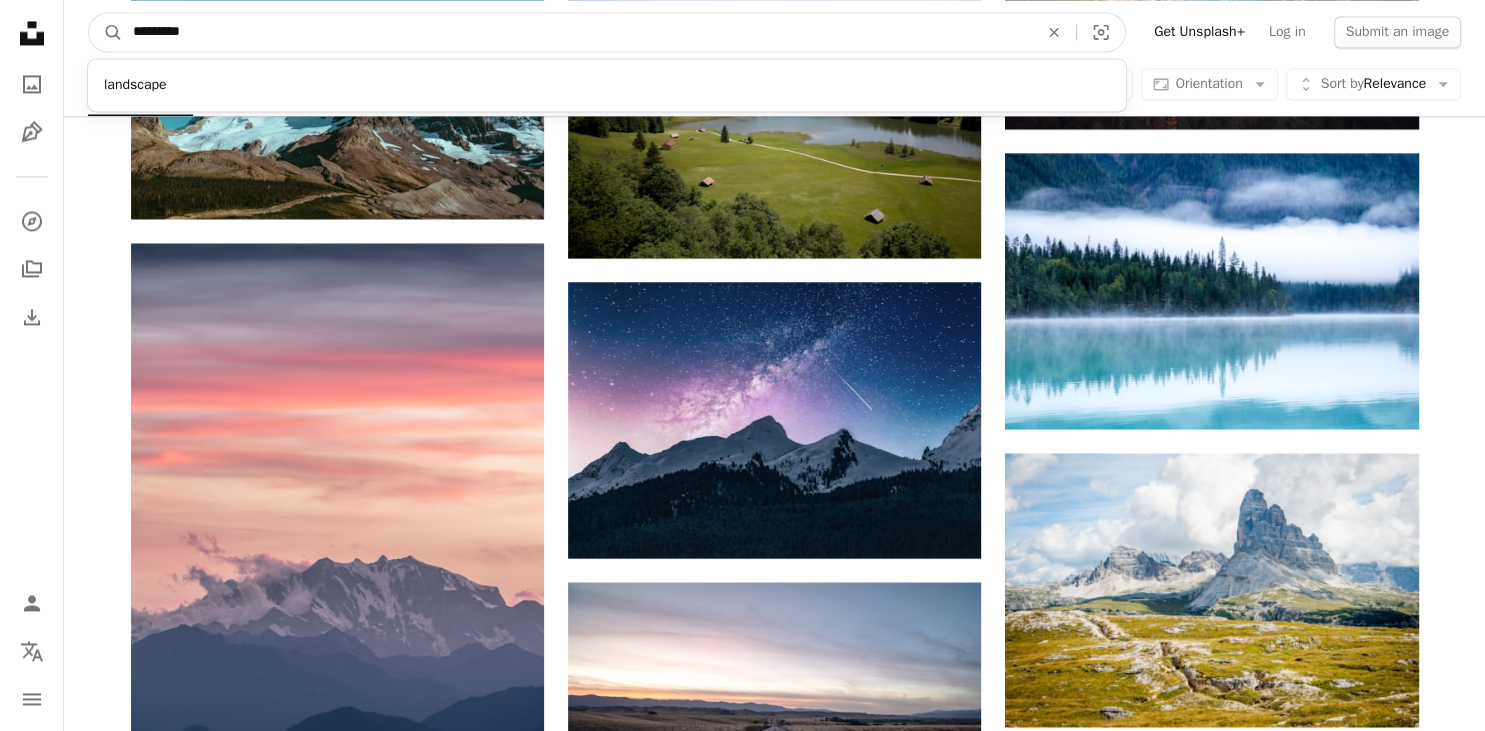 drag, startPoint x: 228, startPoint y: 30, endPoint x: 98, endPoint y: 2, distance: 132.9812 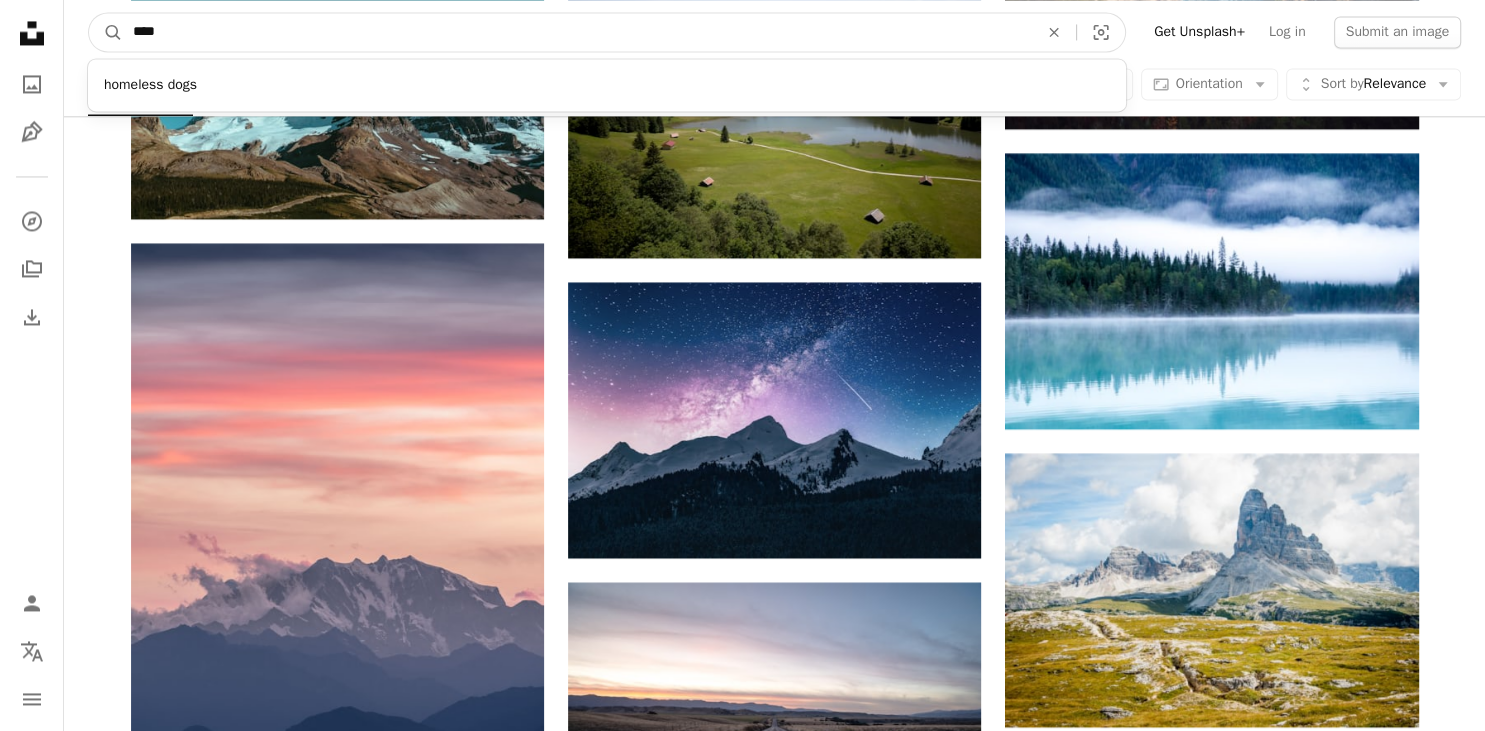 click on "****" at bounding box center [577, 32] 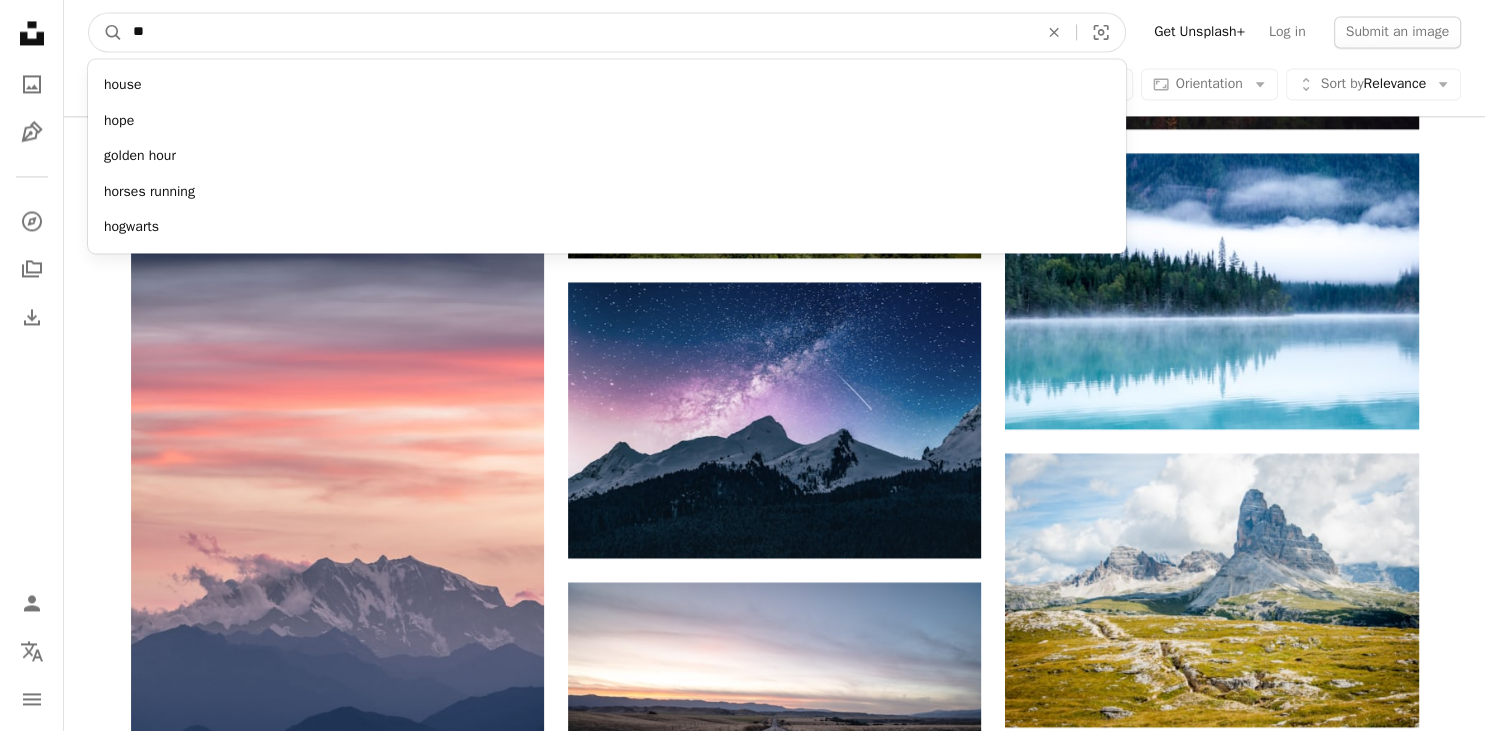 type on "*" 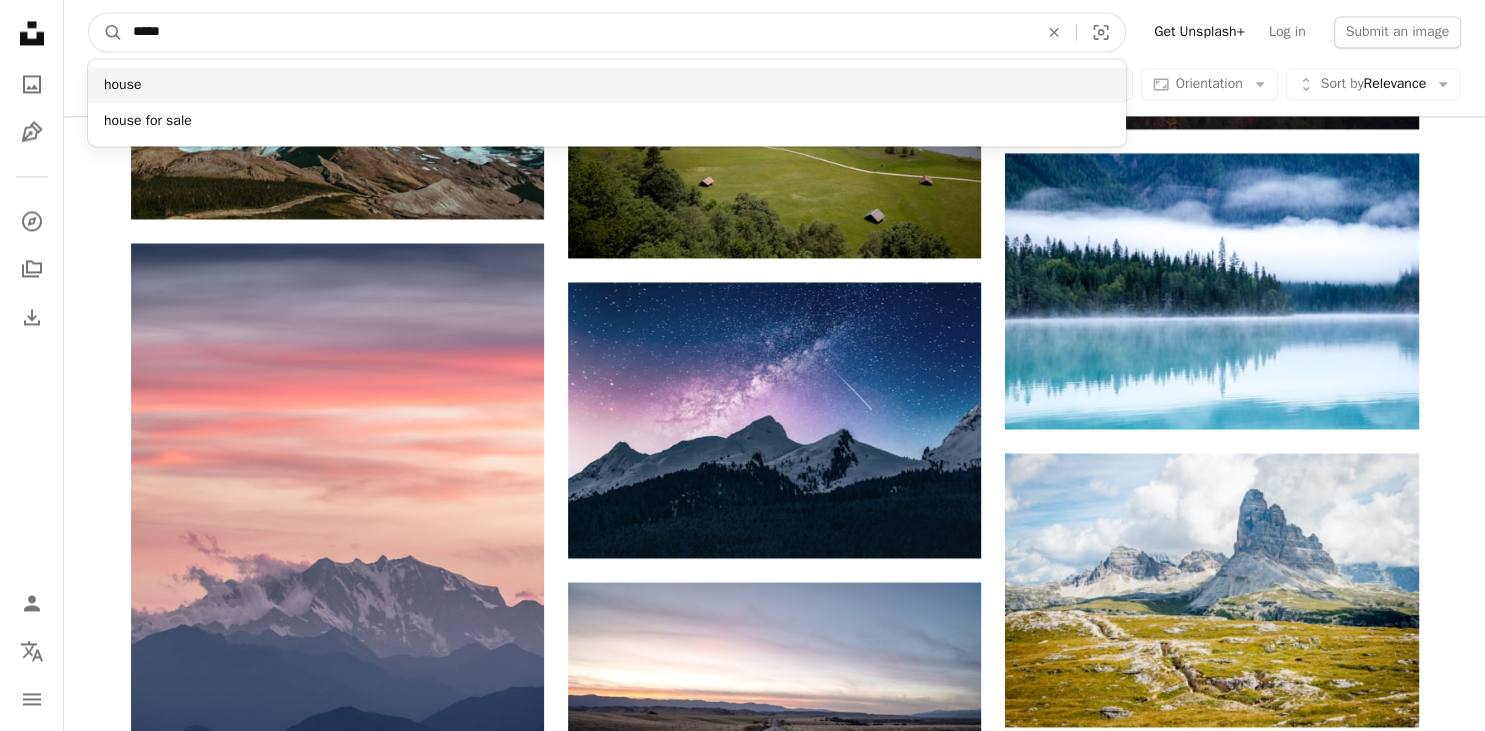 type on "*****" 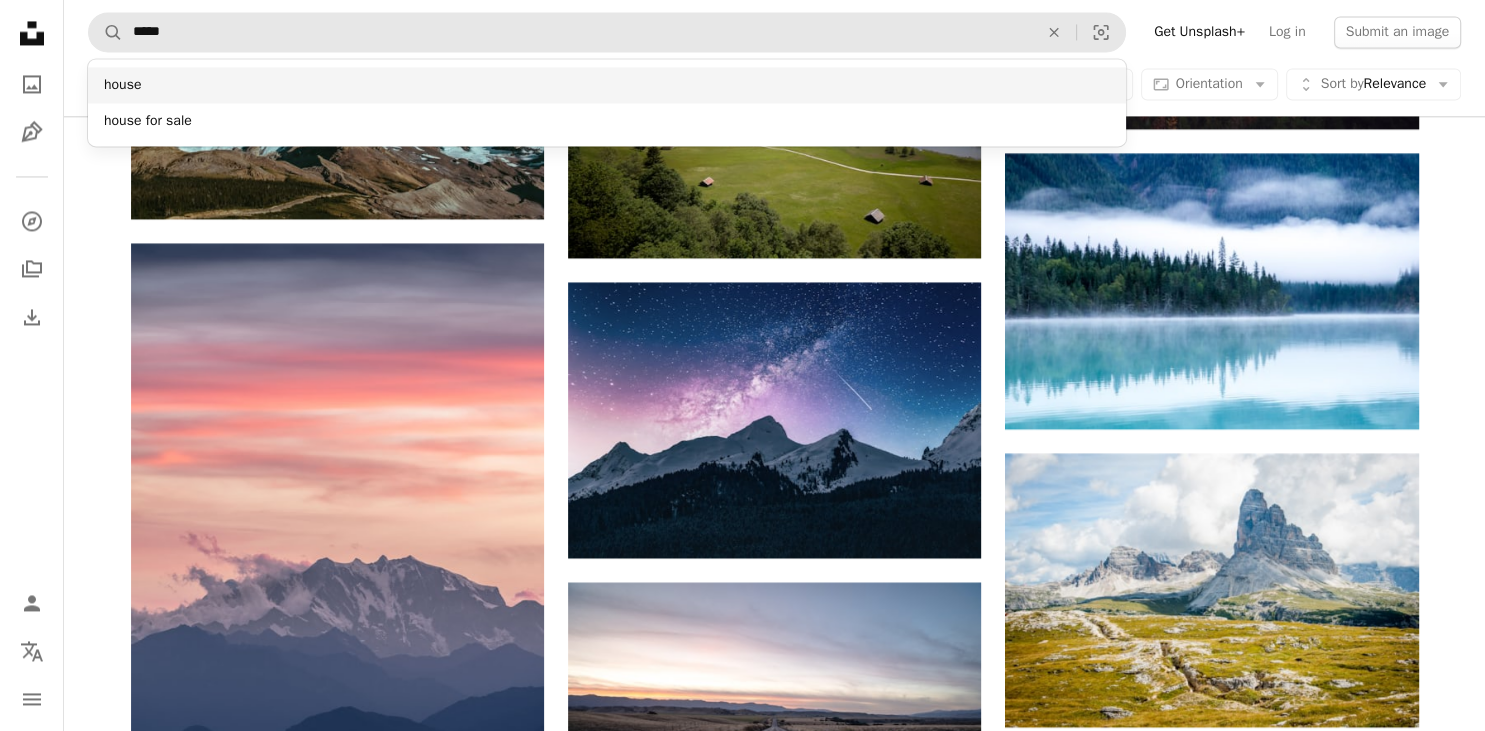 click on "house" at bounding box center (607, 85) 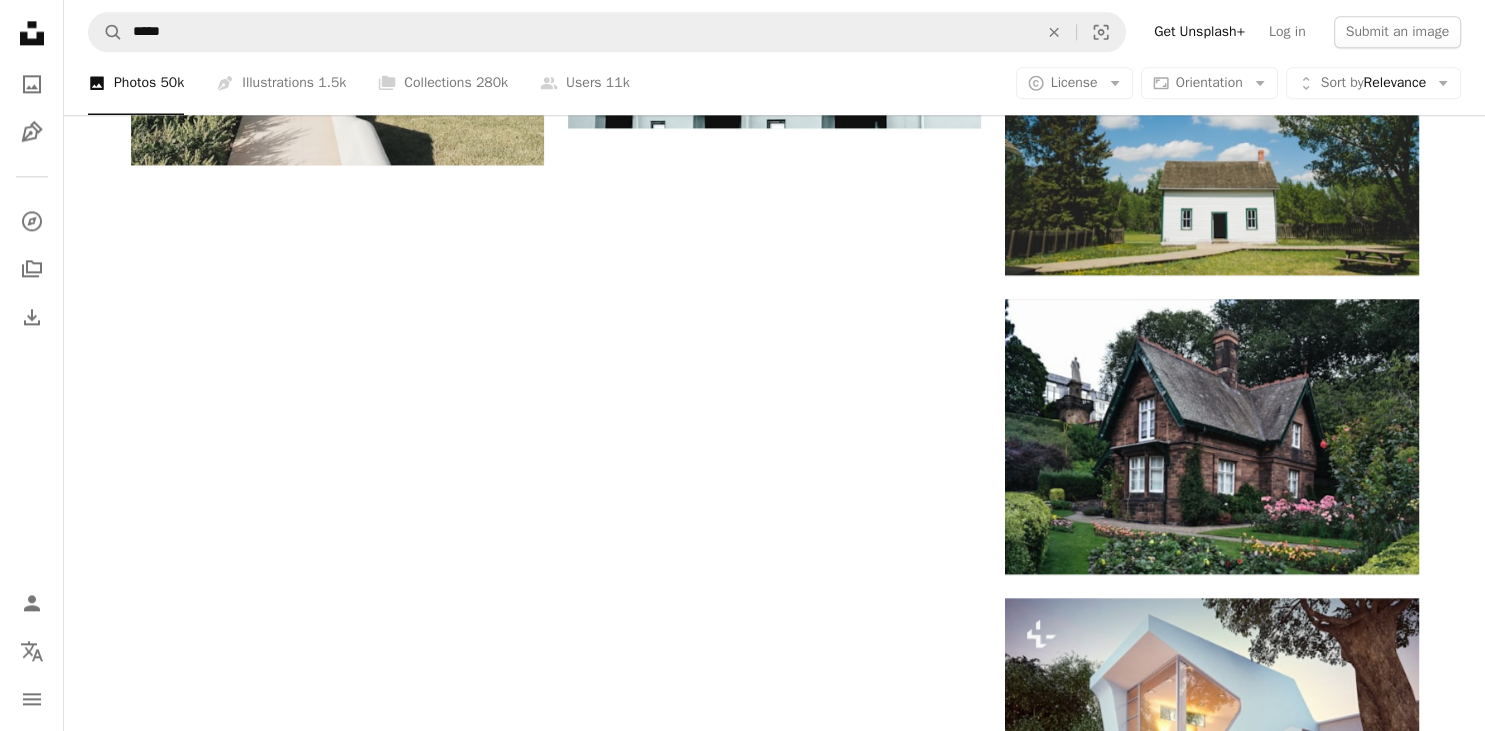 scroll, scrollTop: 2572, scrollLeft: 0, axis: vertical 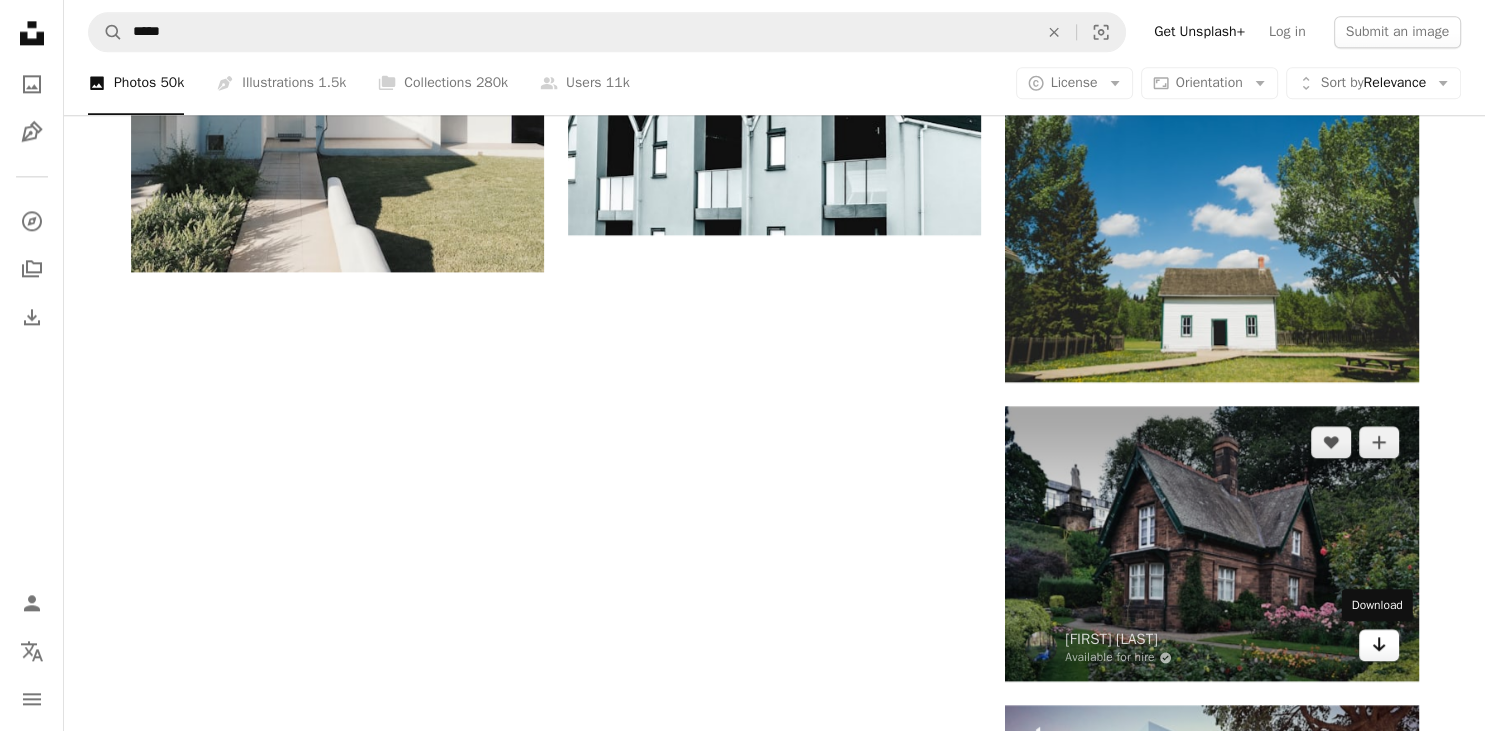click on "Arrow pointing down" 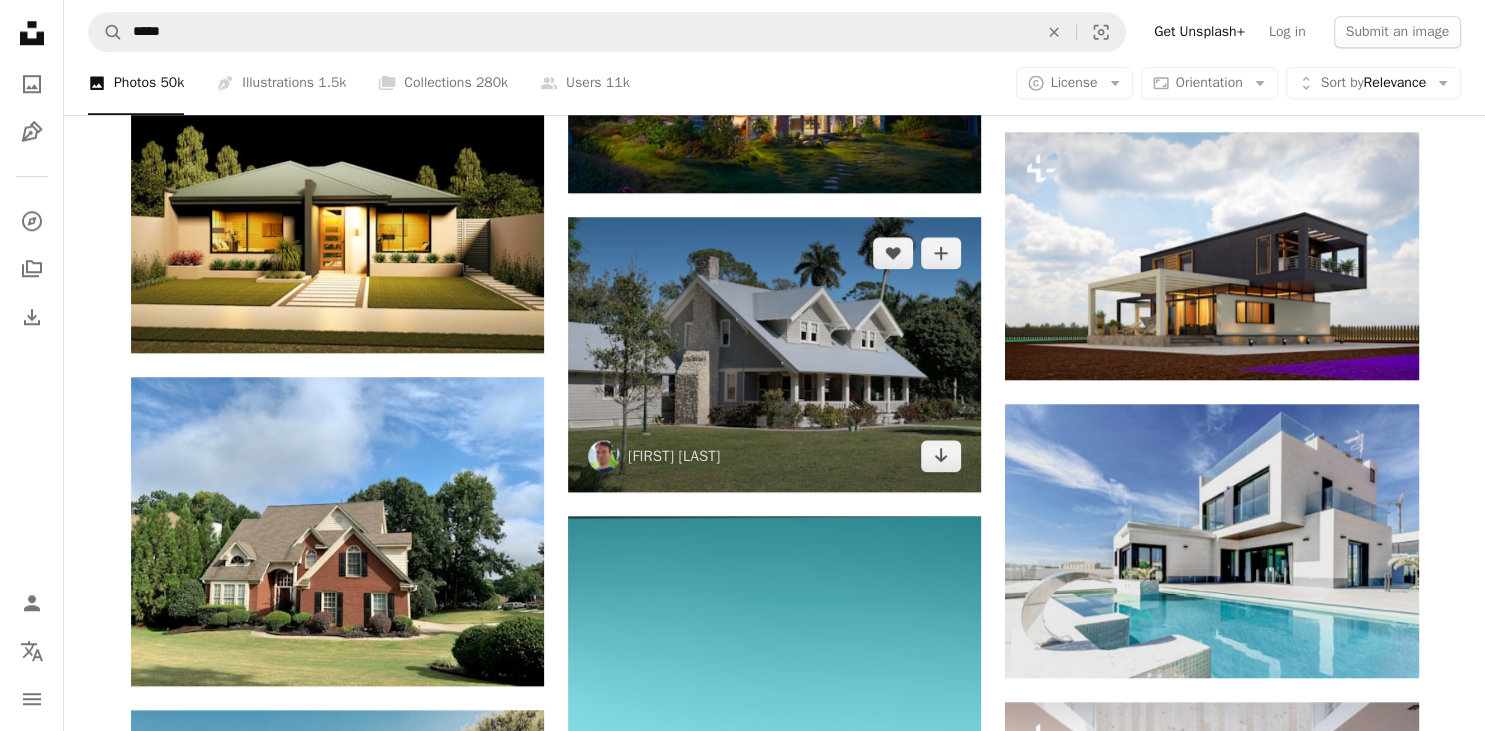 scroll, scrollTop: 1728, scrollLeft: 0, axis: vertical 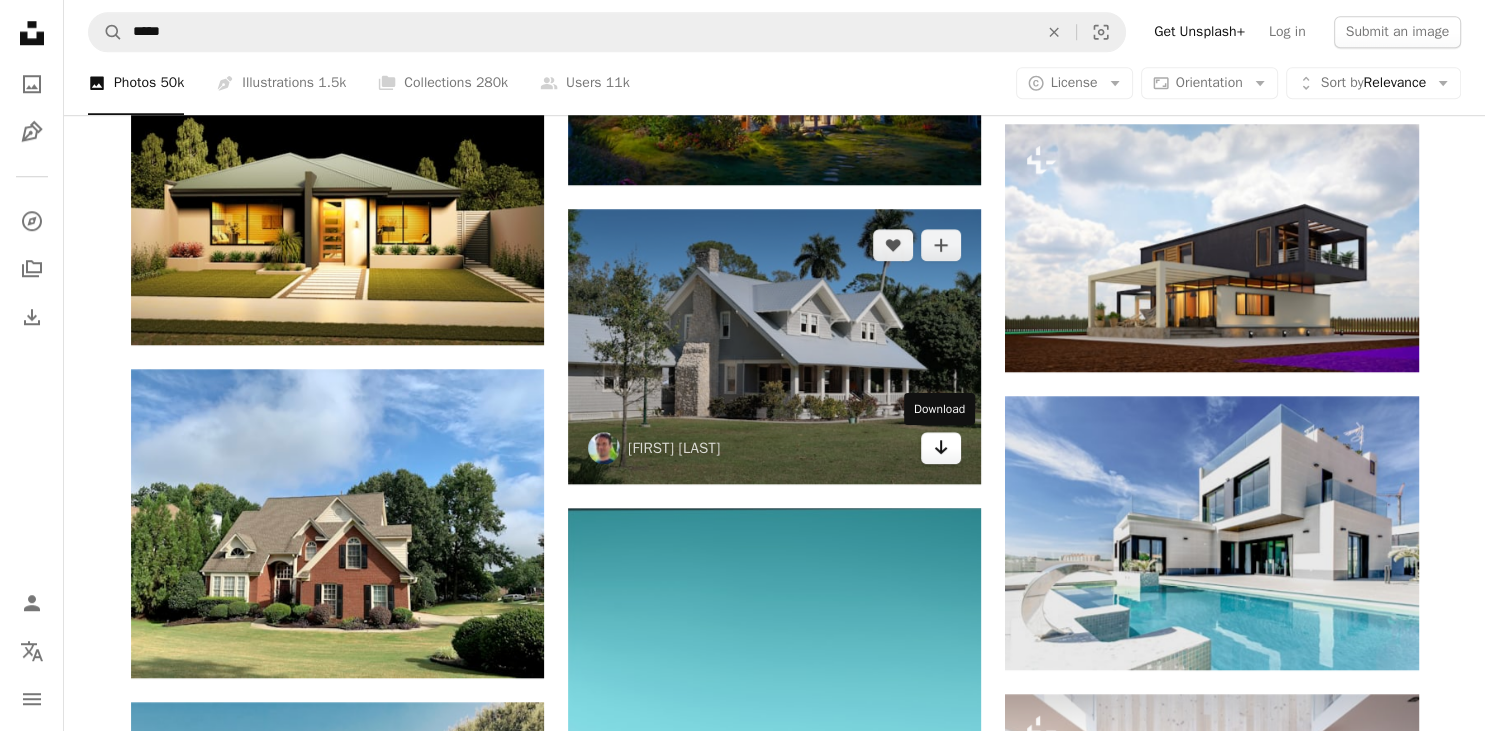 click on "Arrow pointing down" 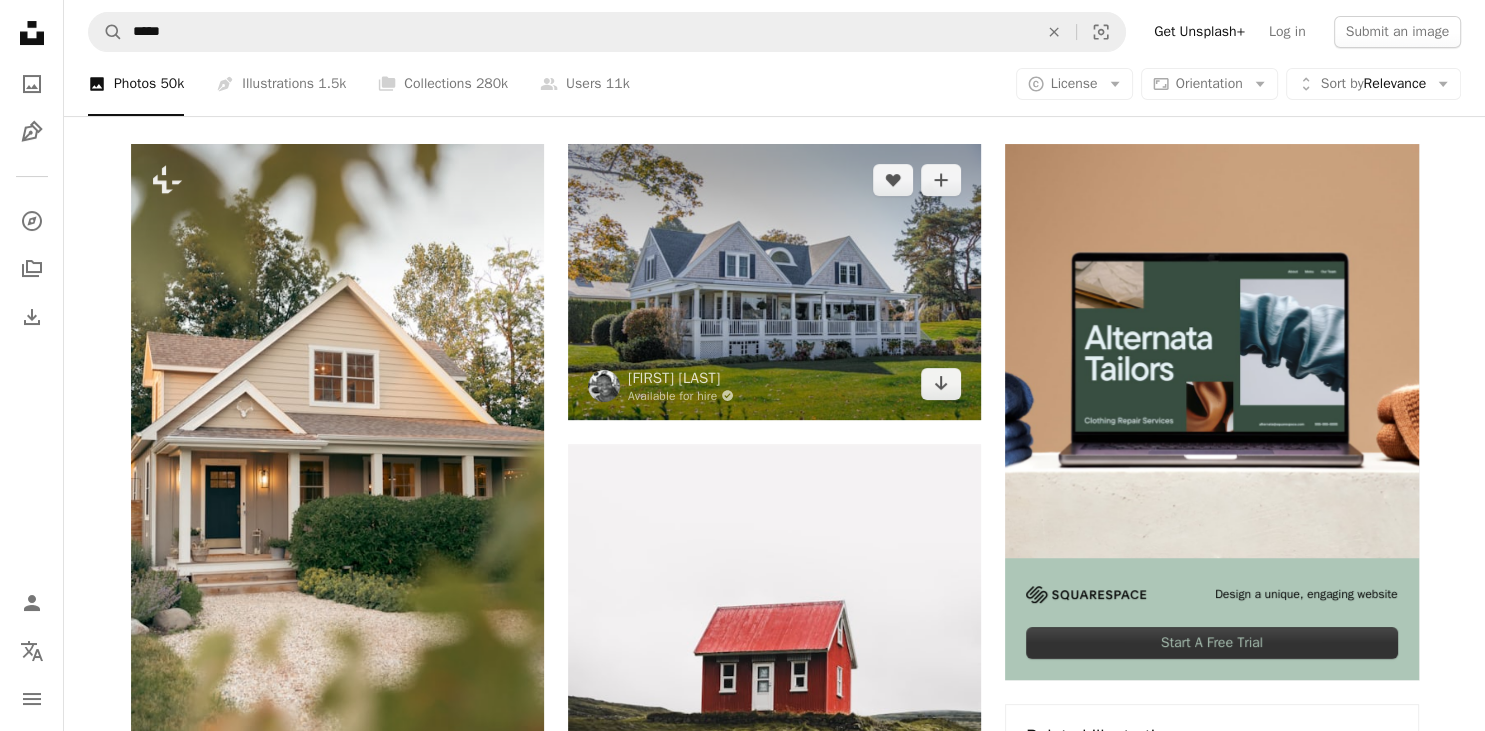 scroll, scrollTop: 0, scrollLeft: 0, axis: both 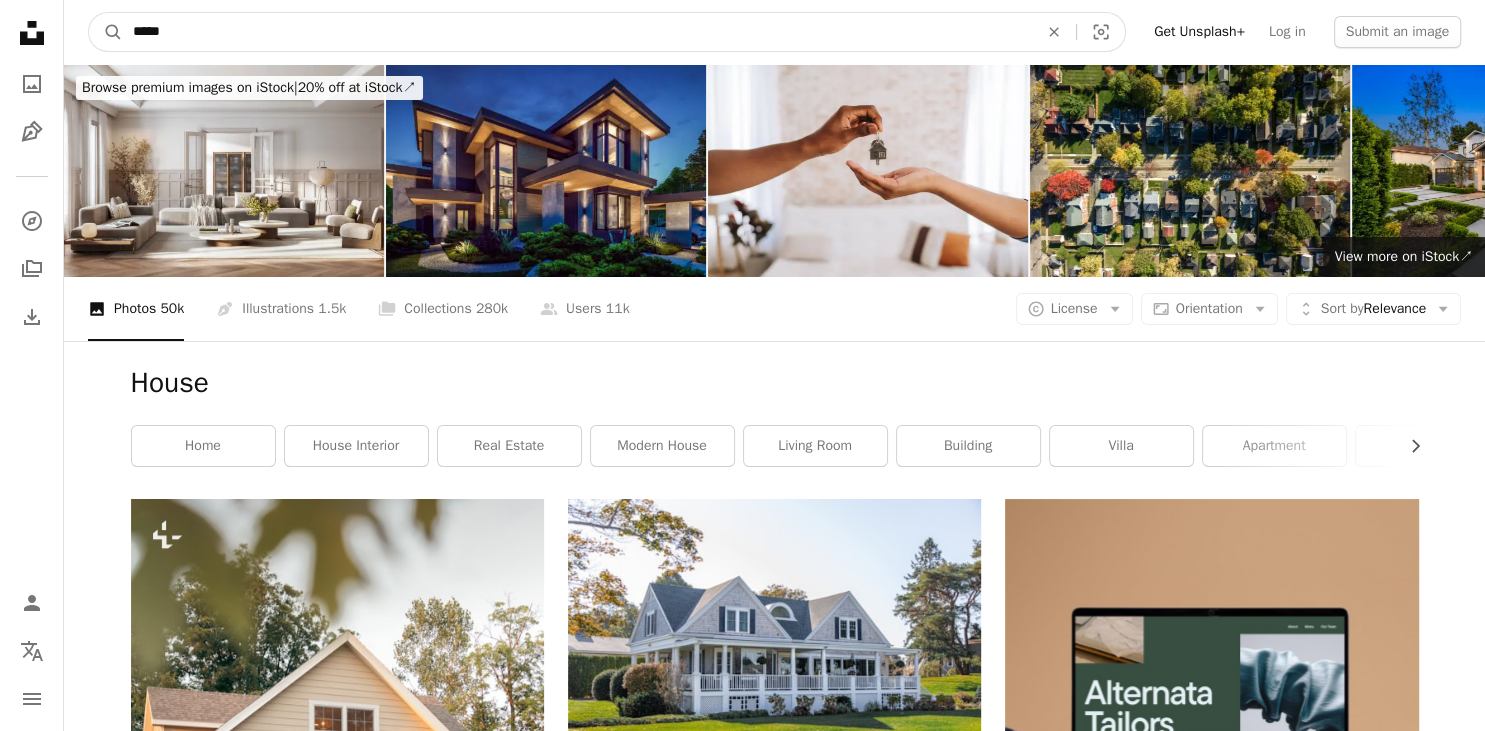 click on "*****" at bounding box center (577, 32) 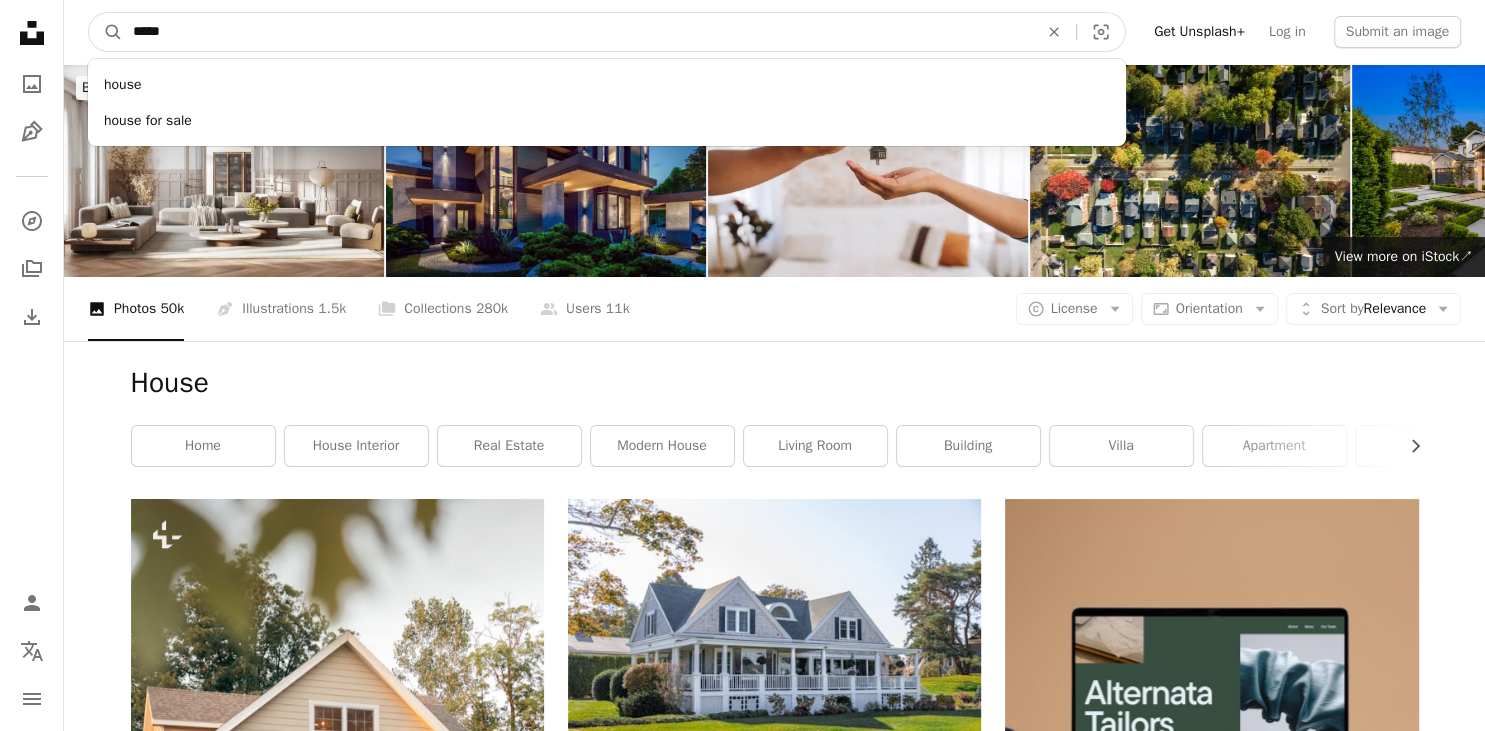 drag, startPoint x: 405, startPoint y: 30, endPoint x: 168, endPoint y: 42, distance: 237.3036 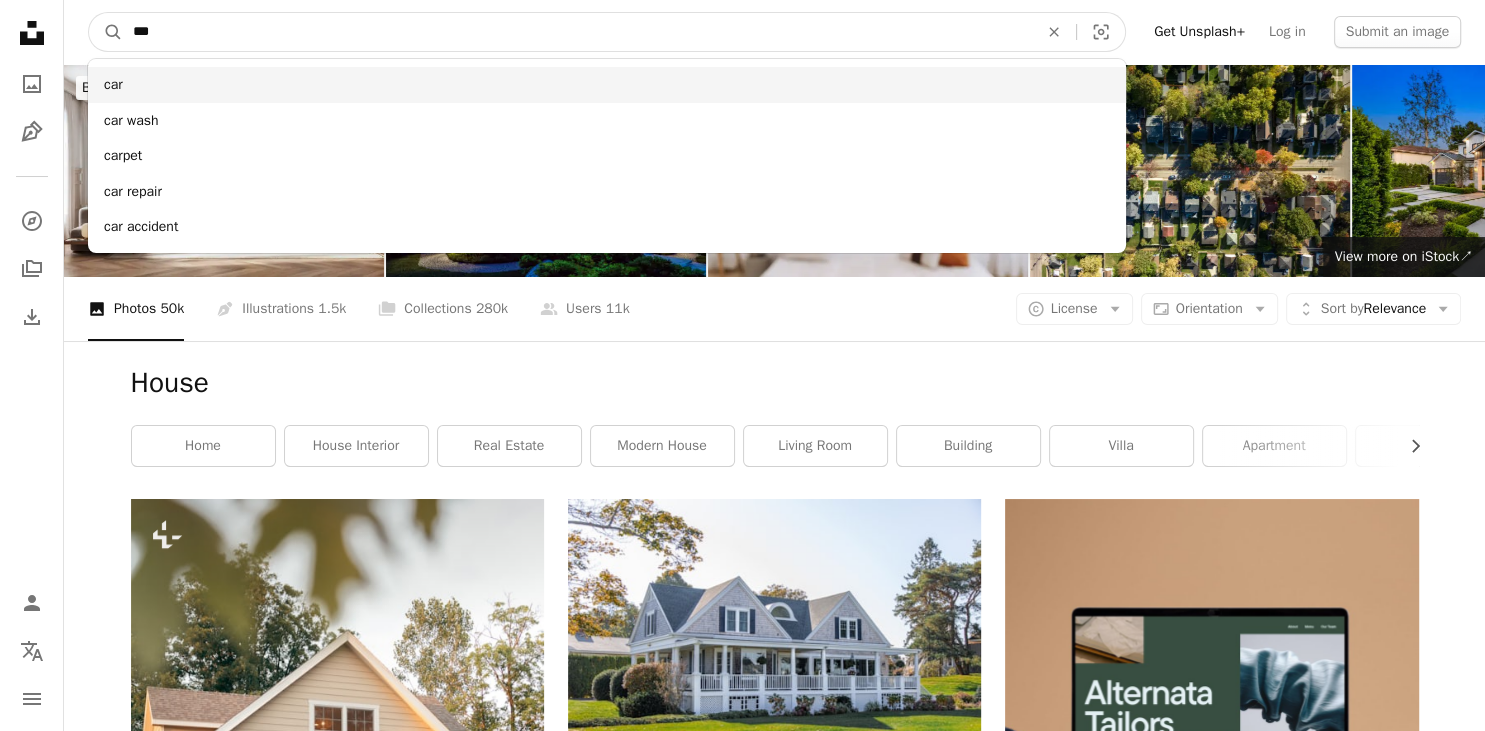 type on "***" 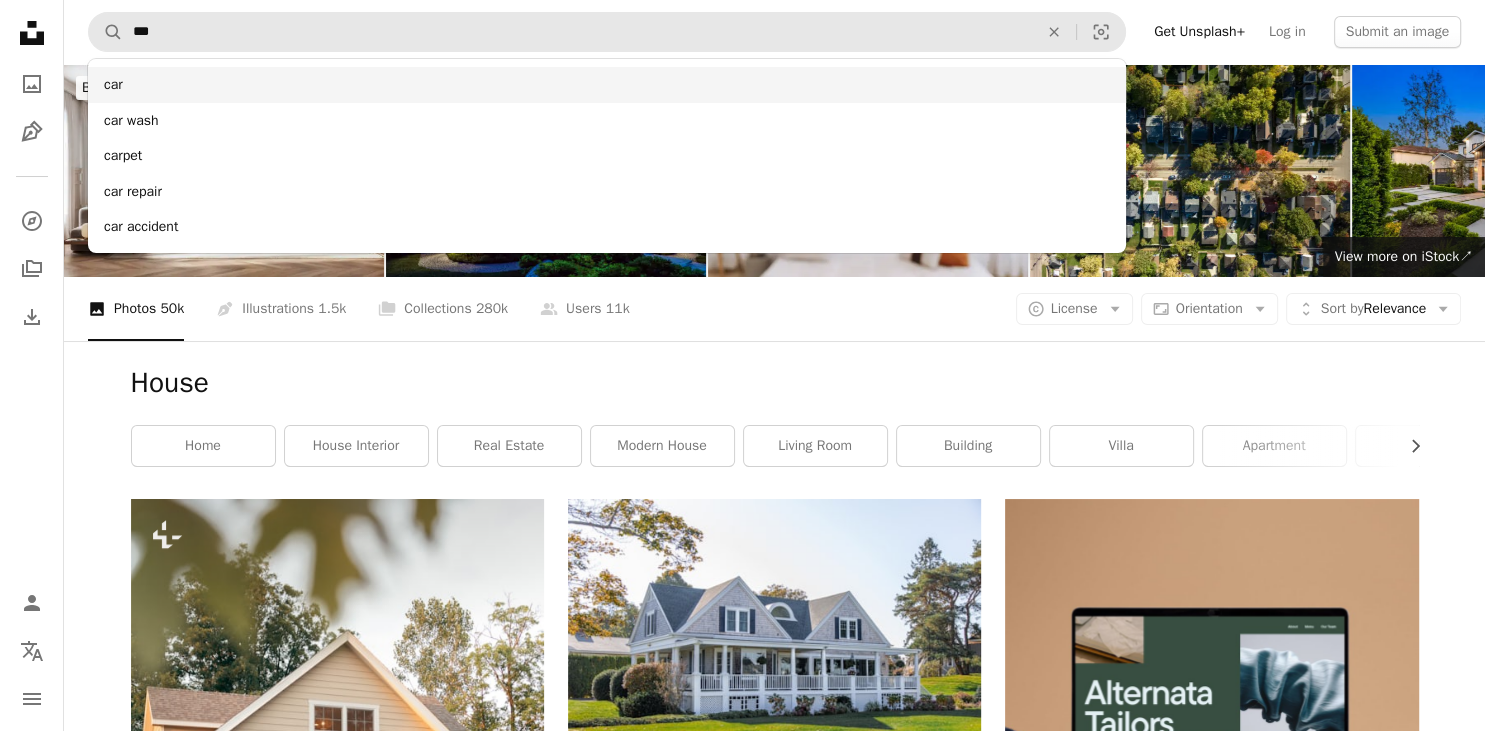 click on "car" at bounding box center [607, 85] 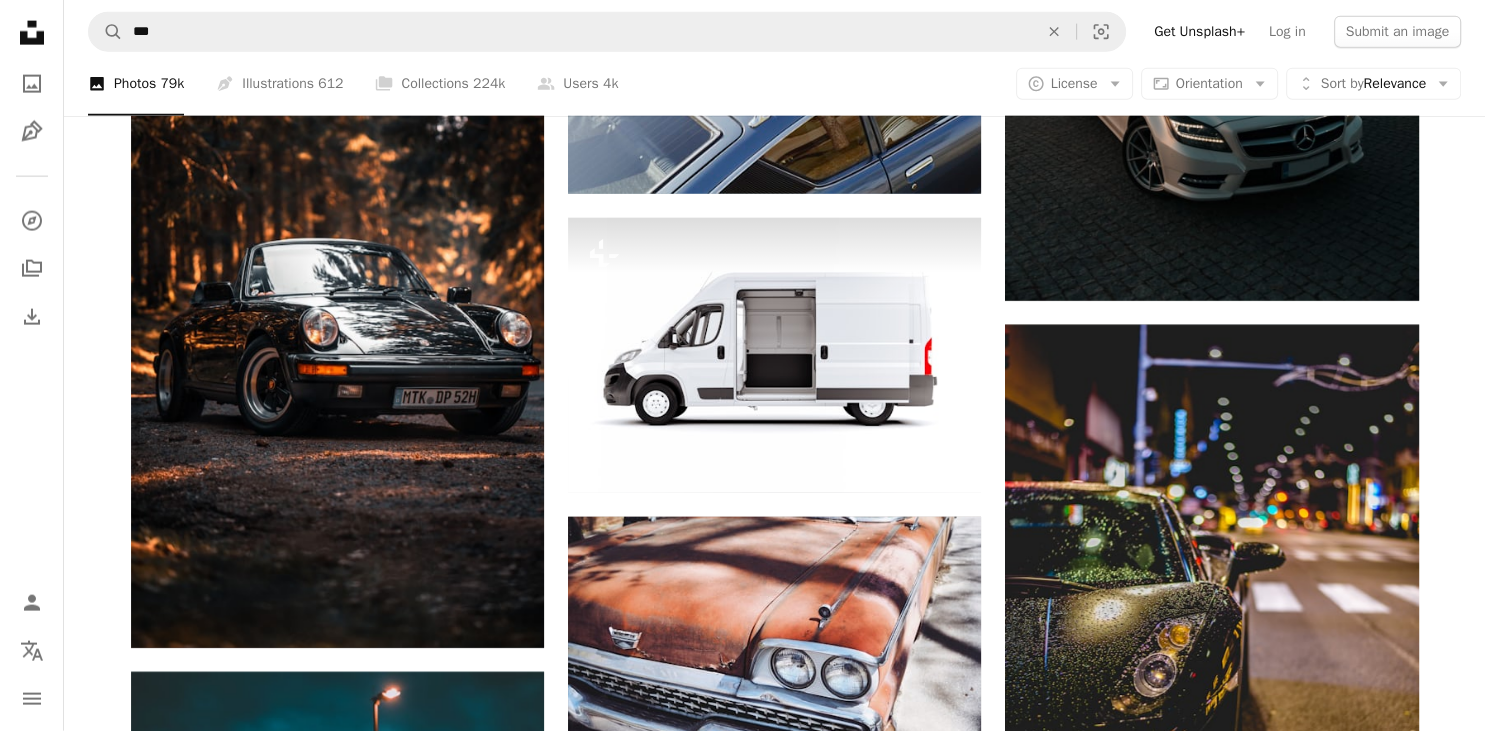 scroll, scrollTop: 26400, scrollLeft: 0, axis: vertical 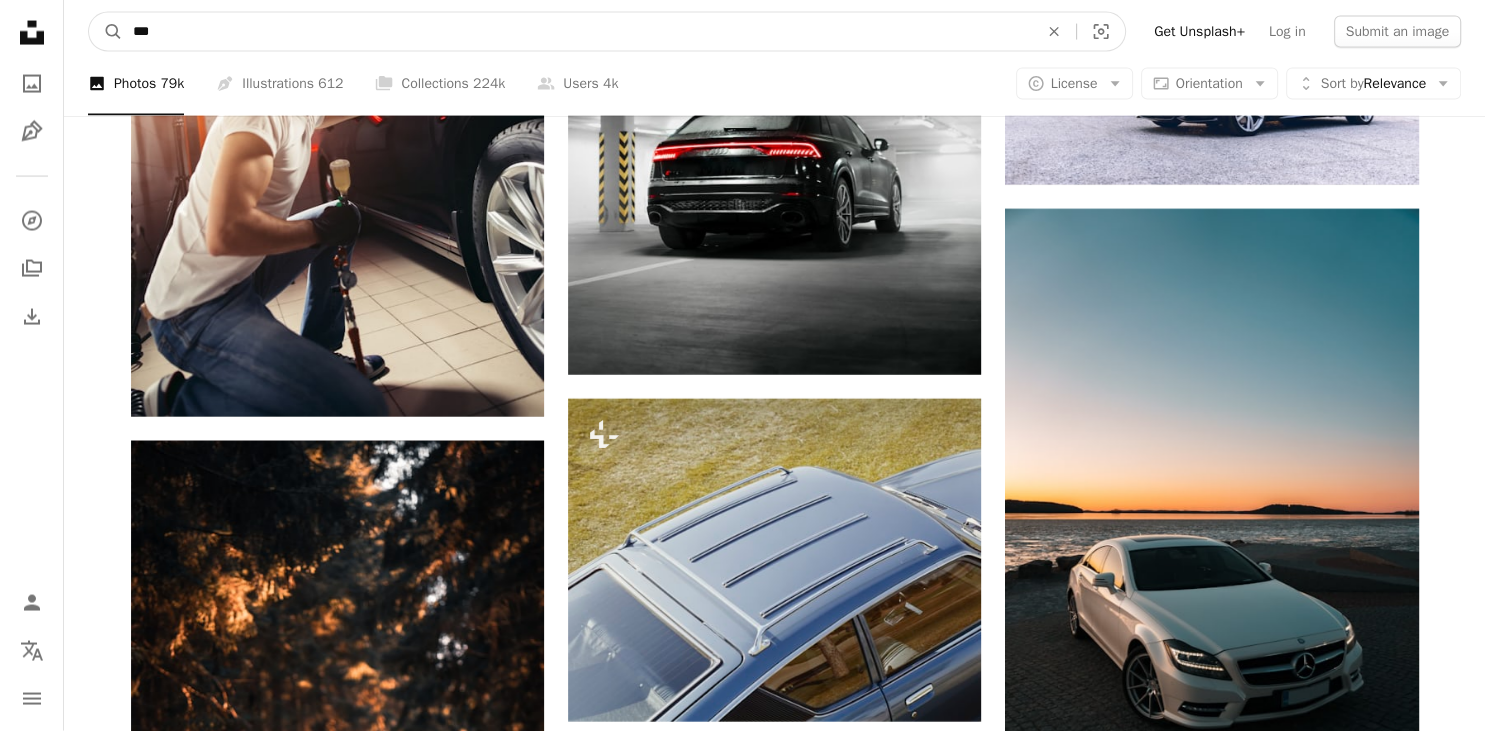click on "***" at bounding box center (577, 32) 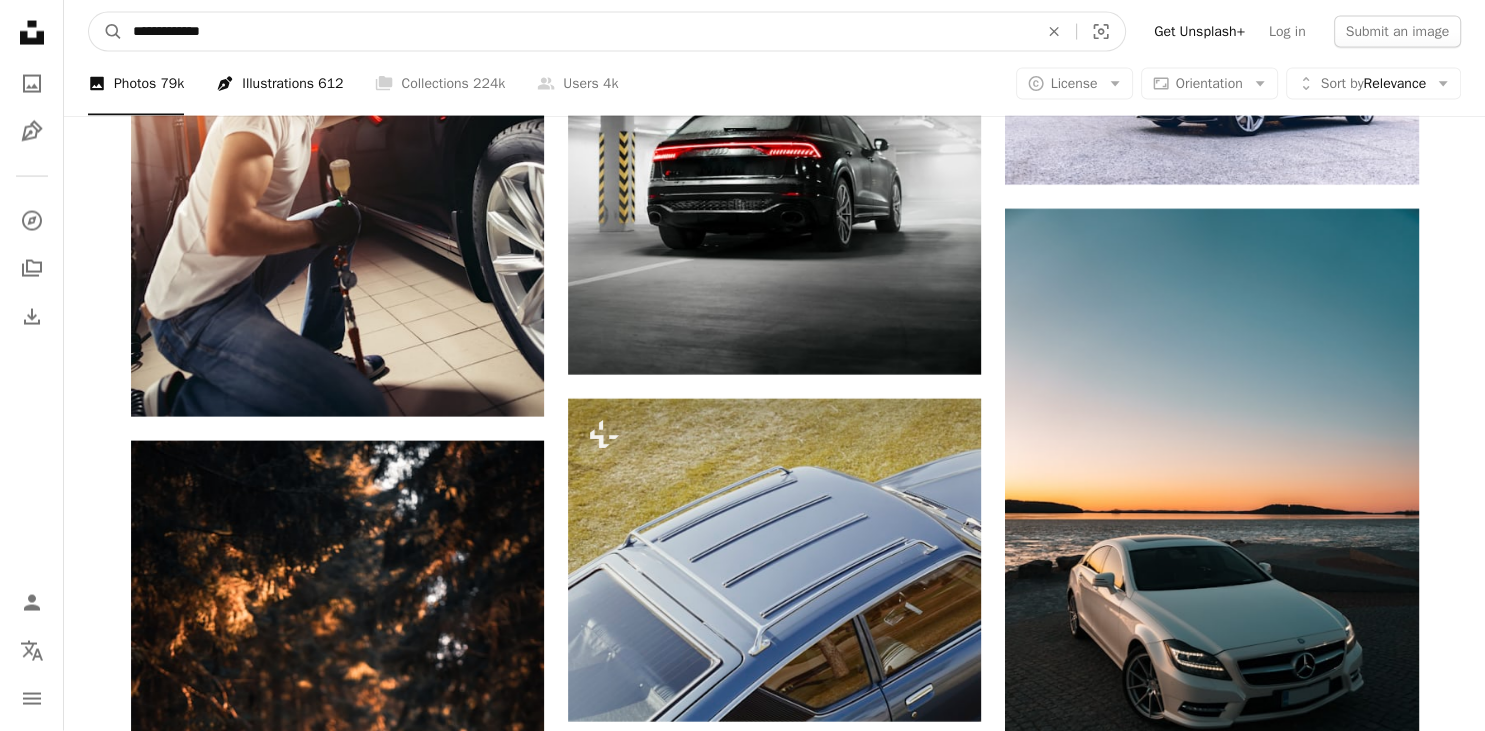 type on "**********" 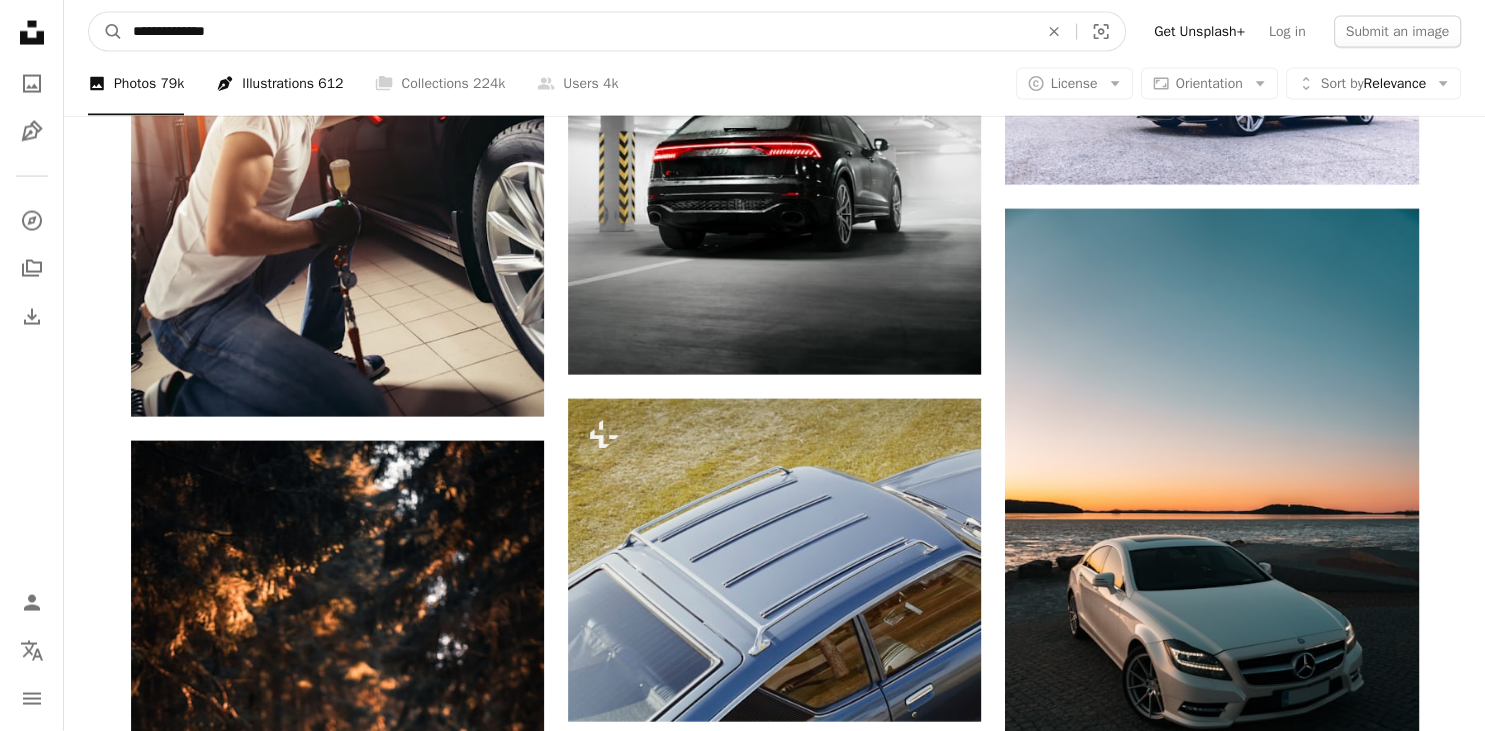 click on "A magnifying glass" at bounding box center (106, 32) 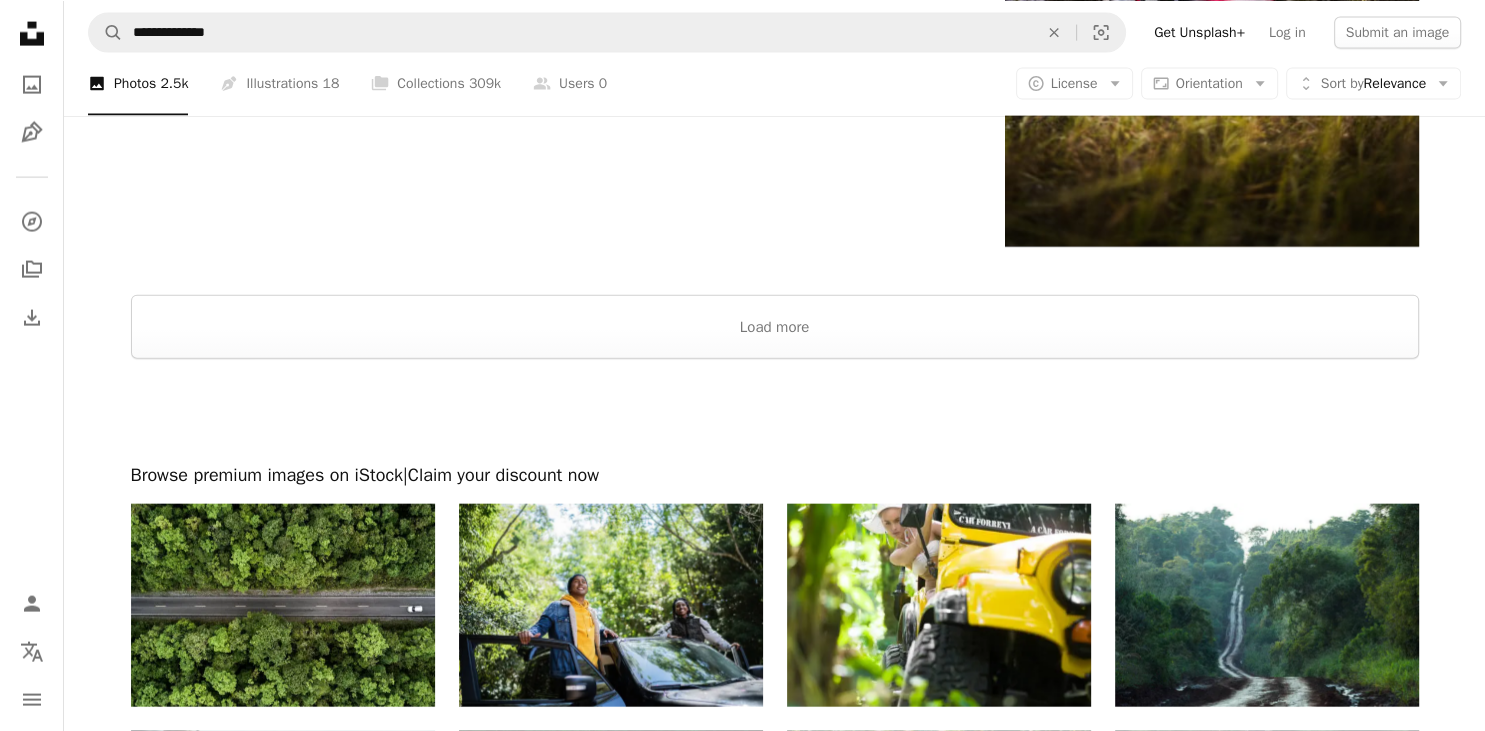 scroll, scrollTop: 4502, scrollLeft: 0, axis: vertical 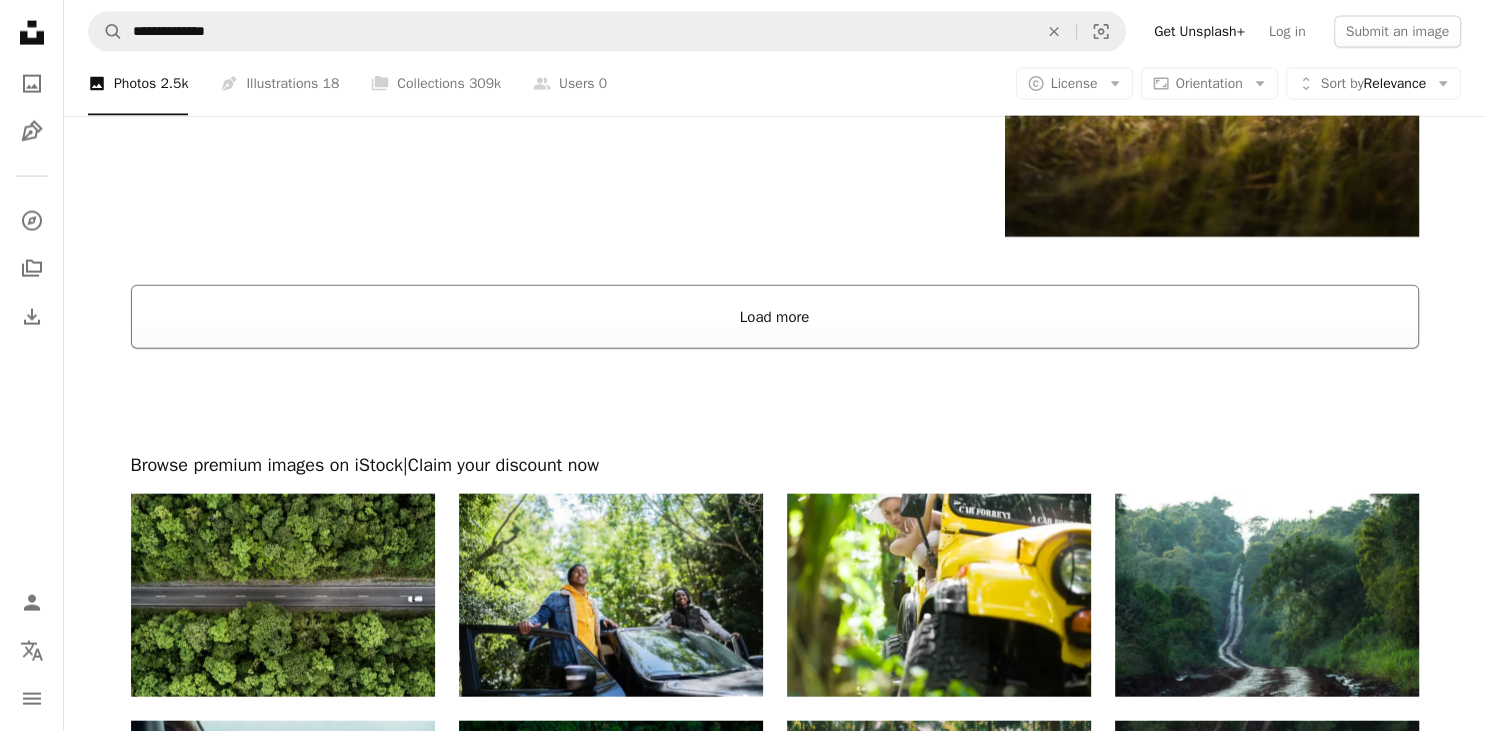click on "Load more" at bounding box center (775, 317) 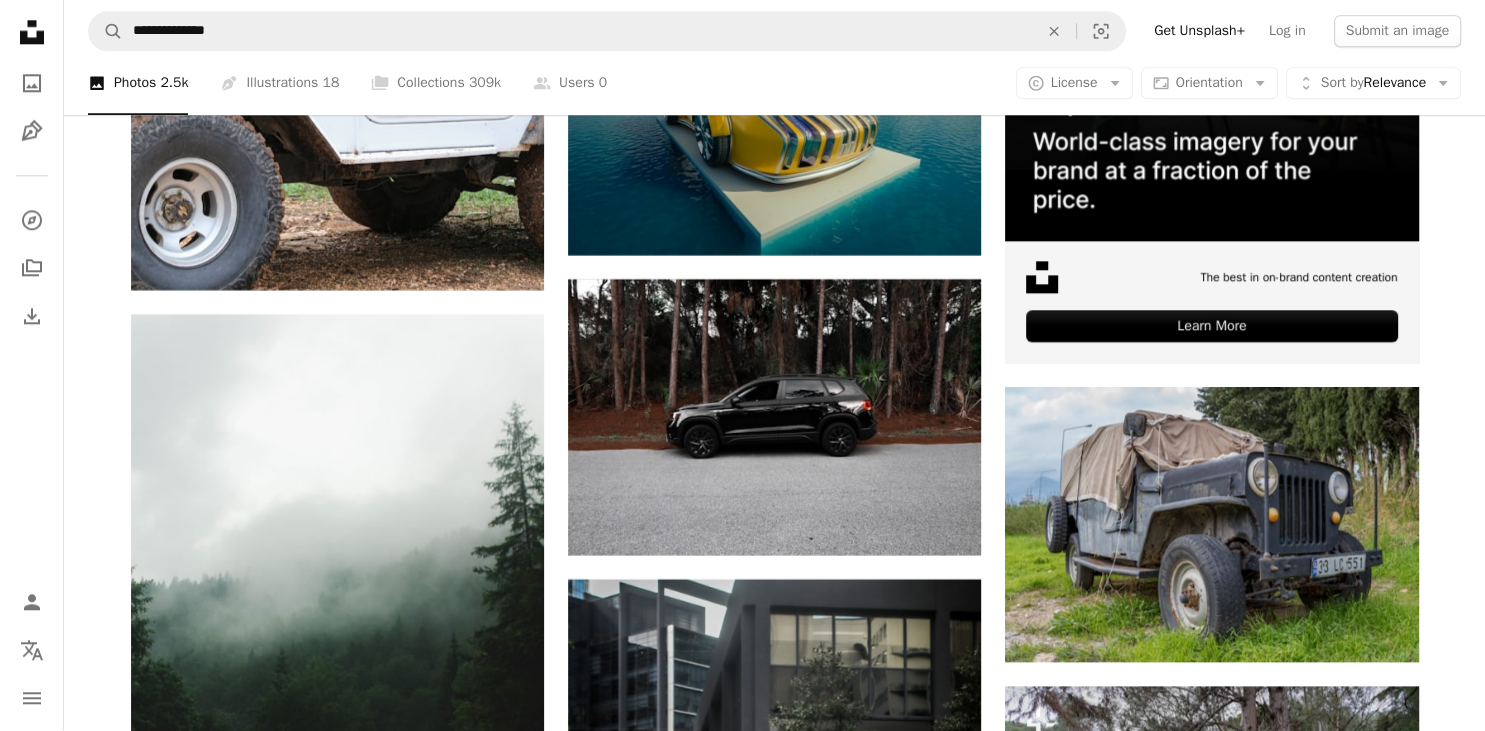 scroll, scrollTop: 9043, scrollLeft: 0, axis: vertical 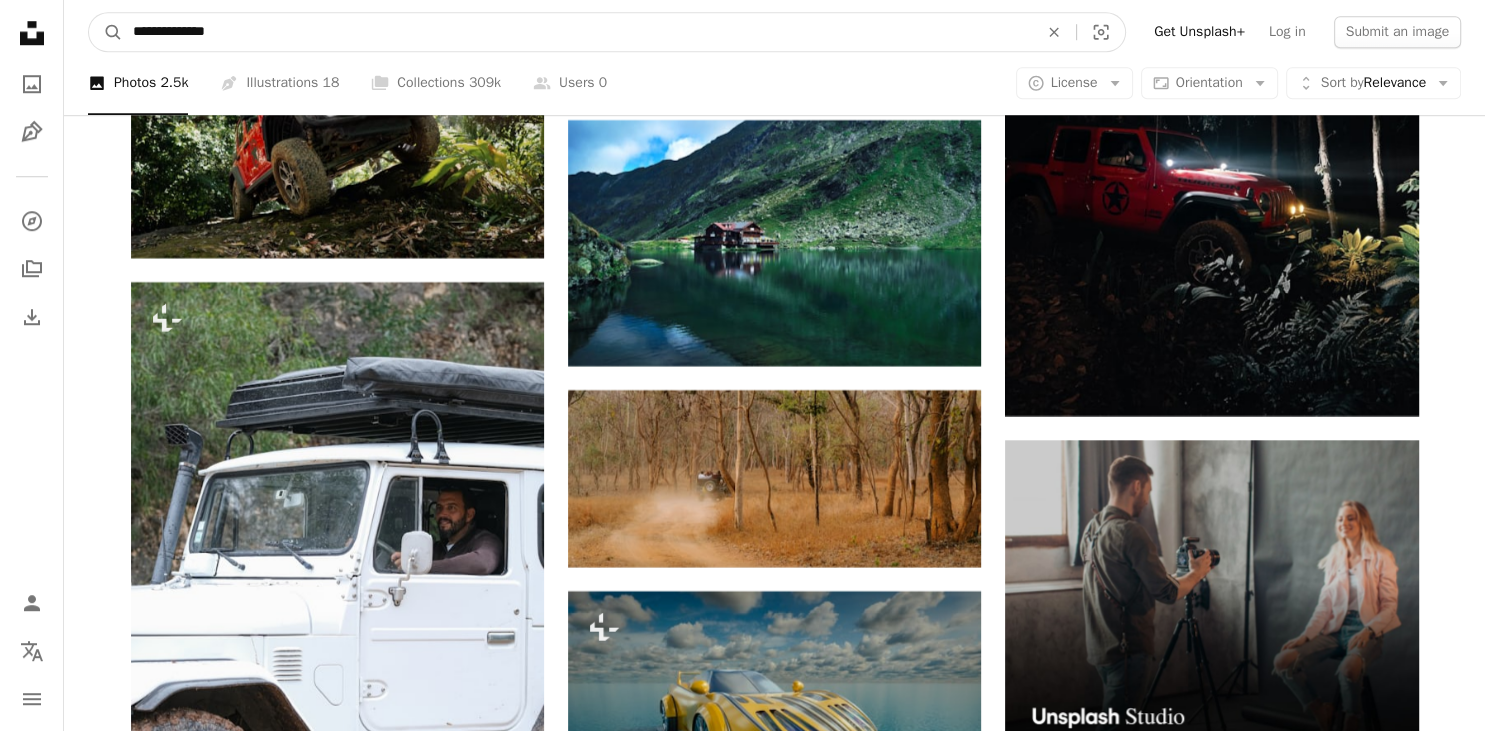 click on "**********" at bounding box center (577, 32) 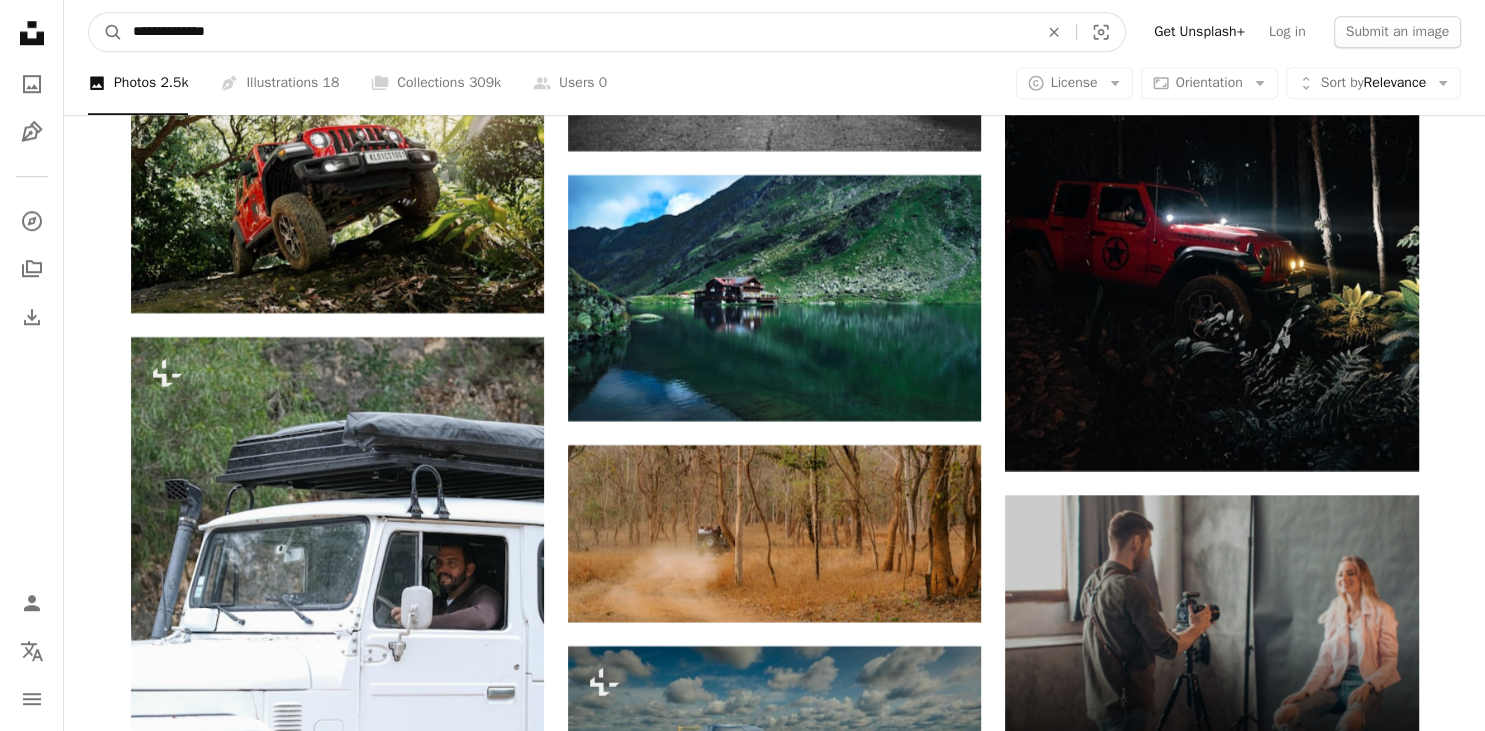 scroll, scrollTop: 8965, scrollLeft: 0, axis: vertical 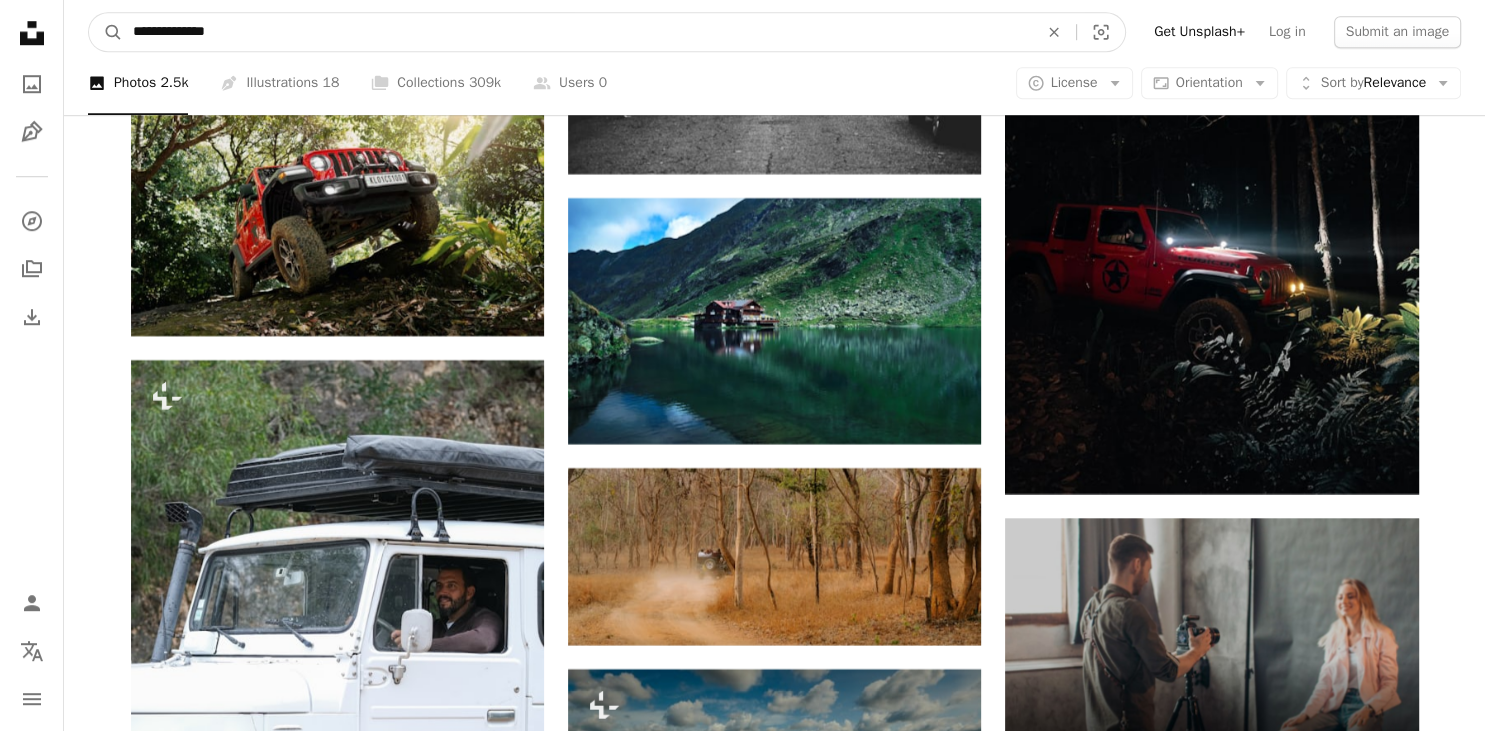drag, startPoint x: 522, startPoint y: 64, endPoint x: 97, endPoint y: 32, distance: 426.203 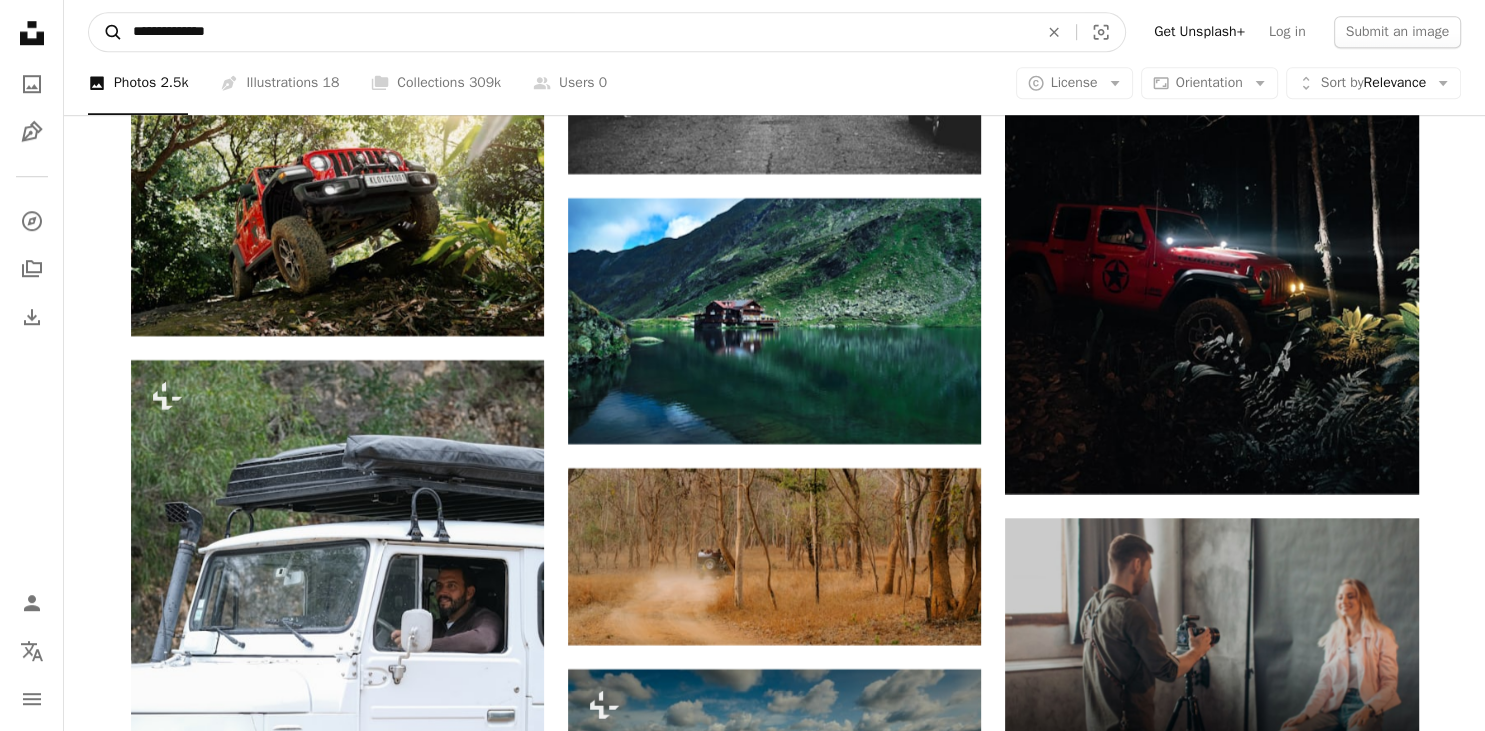 type 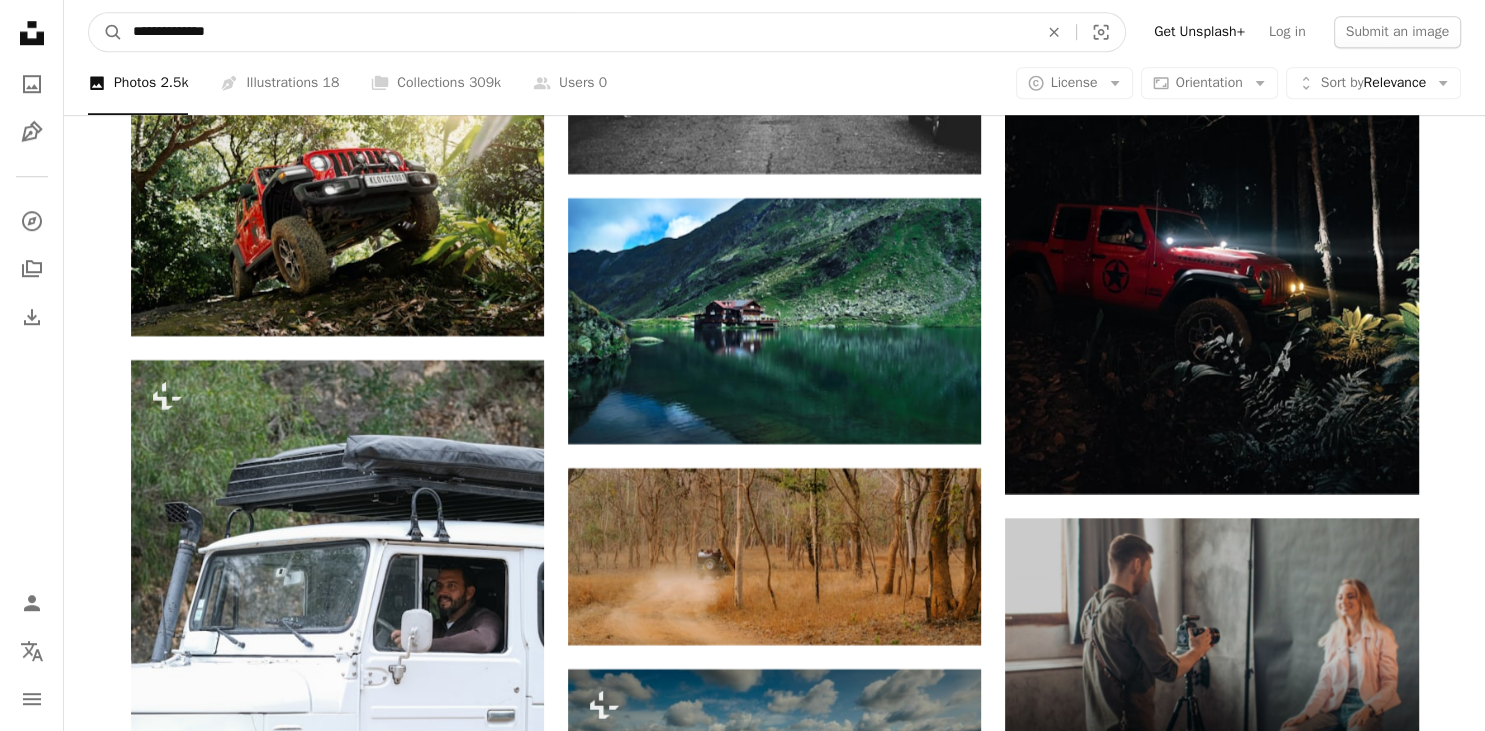 click on "**********" at bounding box center (577, 32) 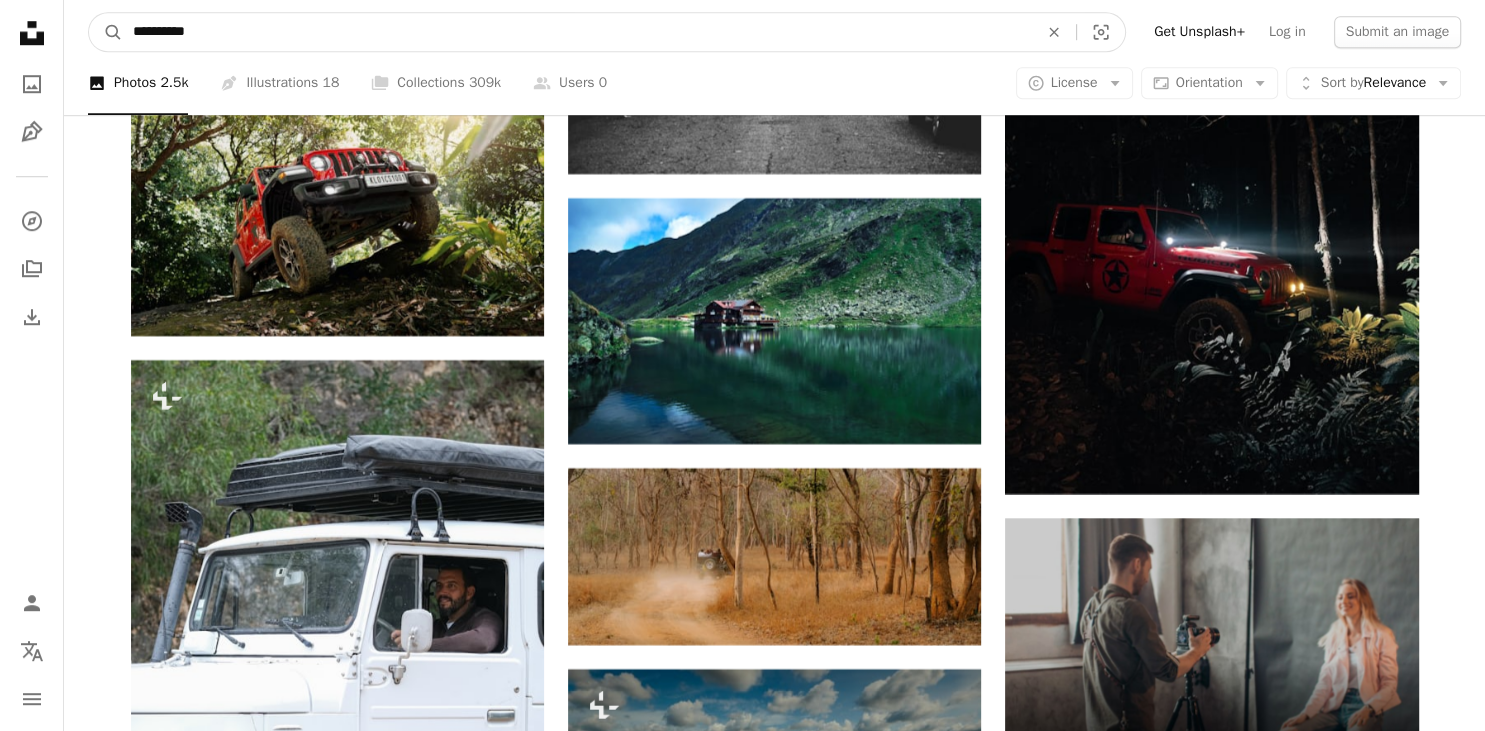 type on "**********" 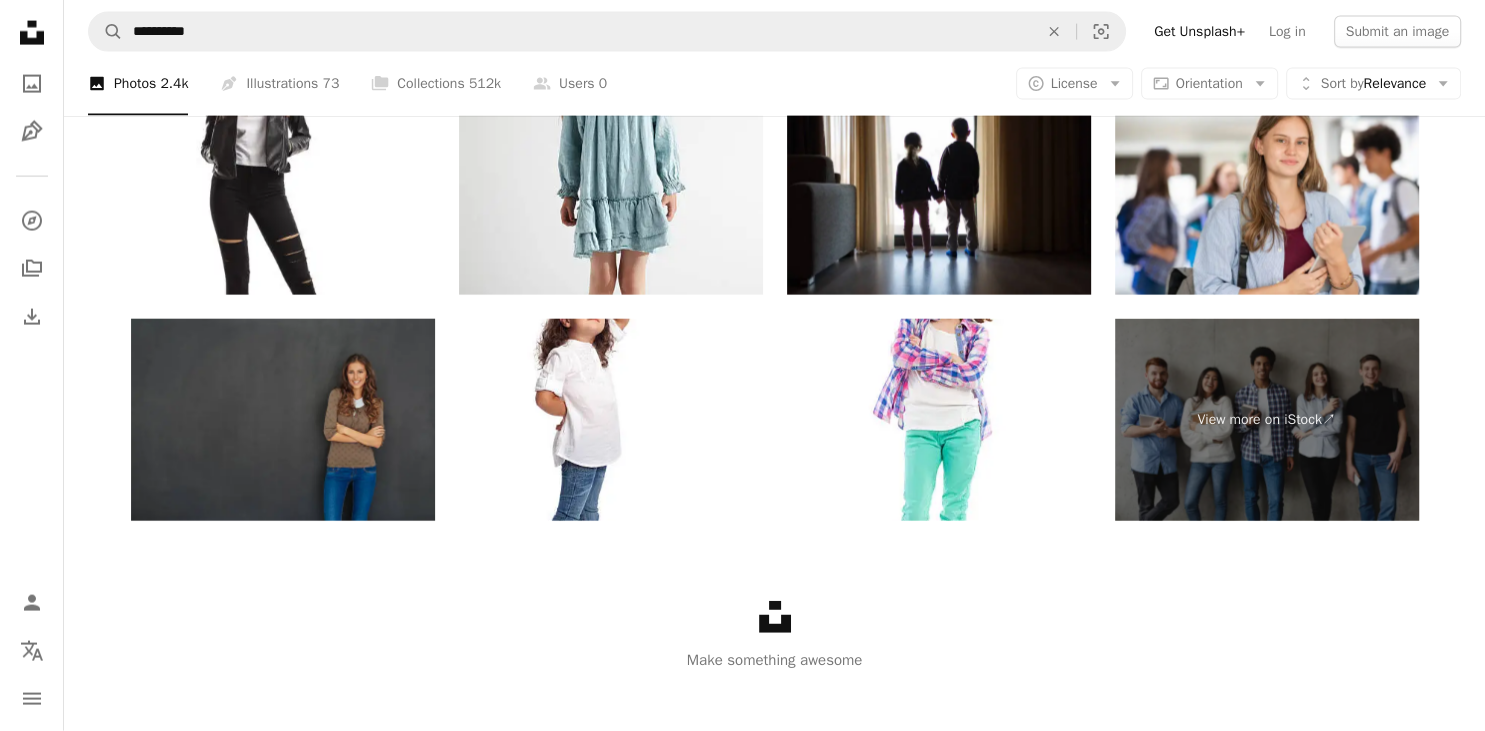 scroll, scrollTop: 4455, scrollLeft: 0, axis: vertical 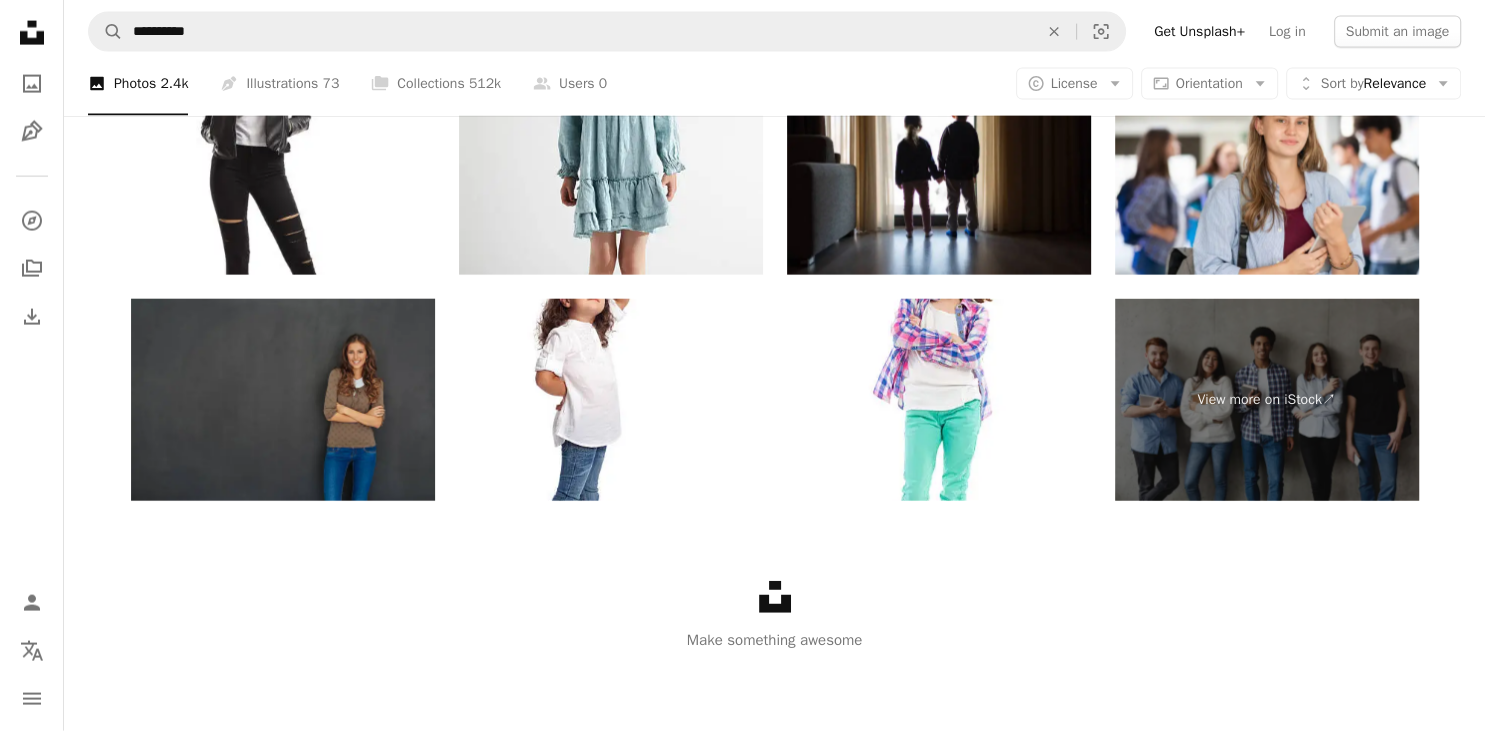 click on "Make something awesome" at bounding box center (774, 640) 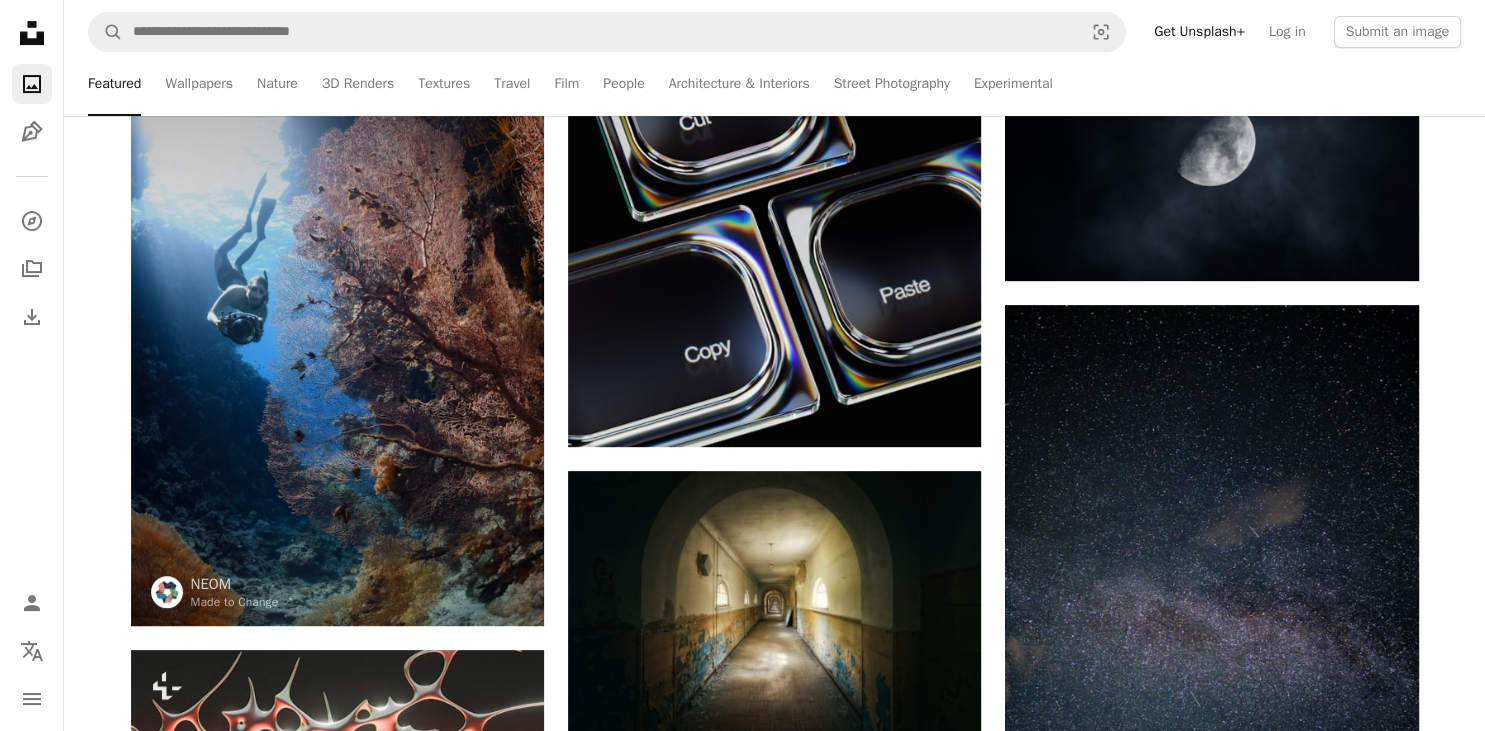 scroll, scrollTop: 0, scrollLeft: 0, axis: both 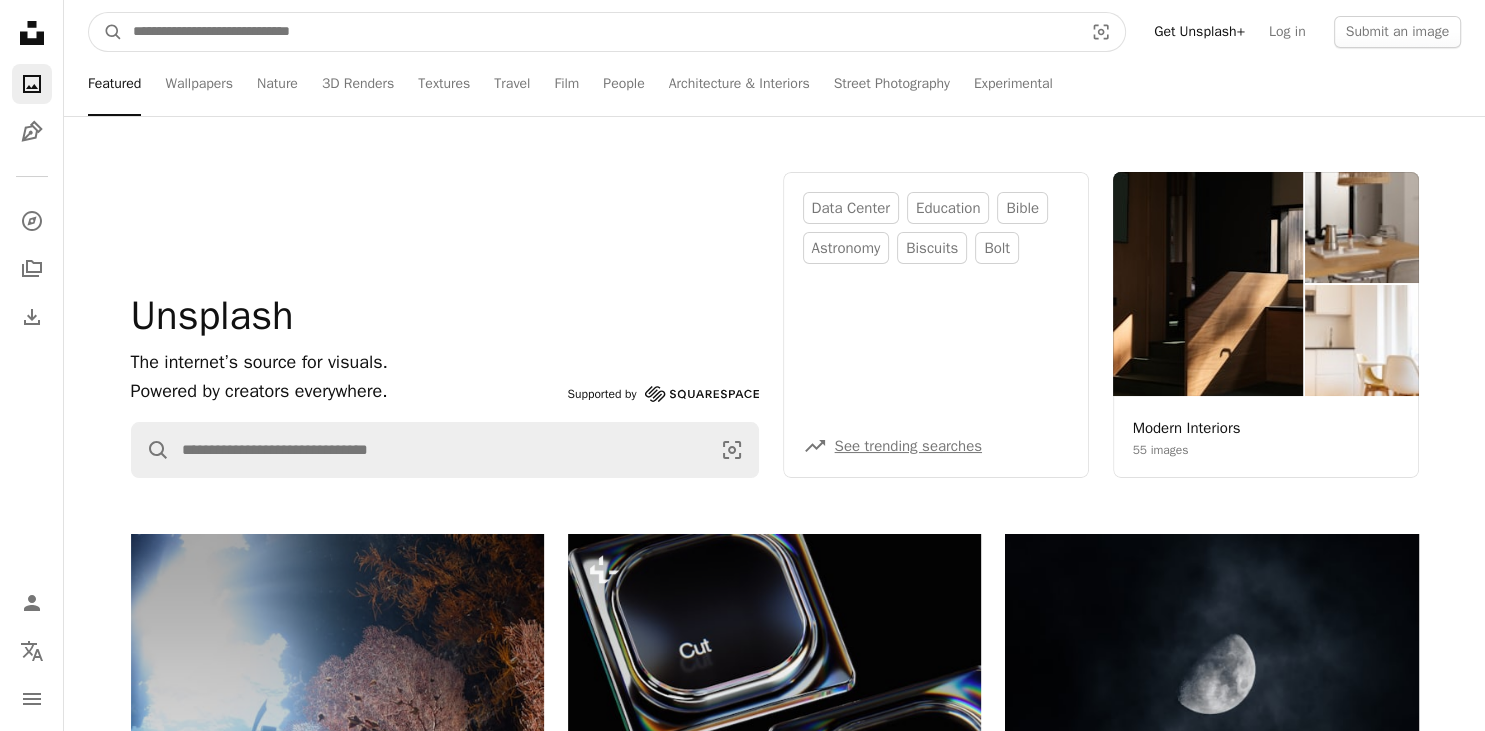 click at bounding box center [600, 32] 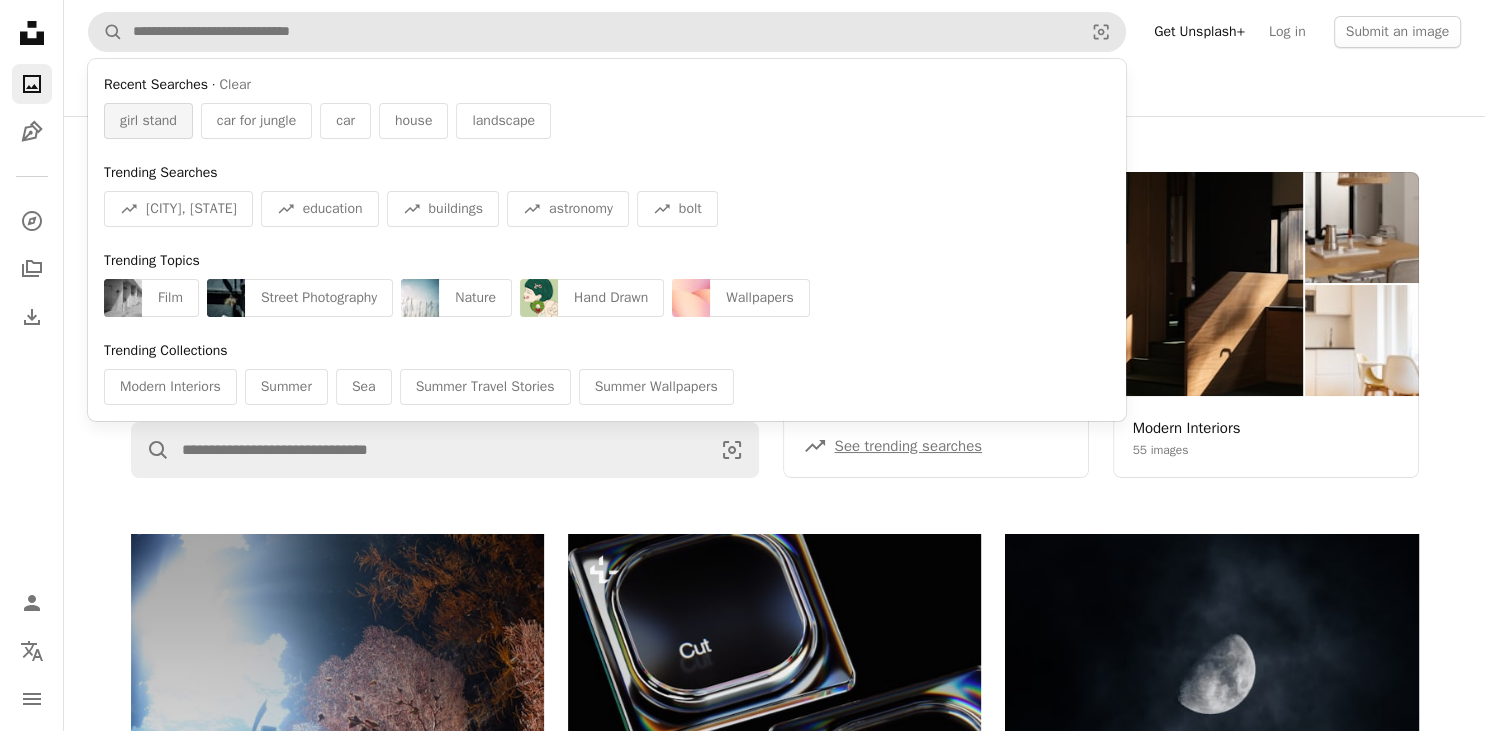click on "girl stand" at bounding box center [148, 121] 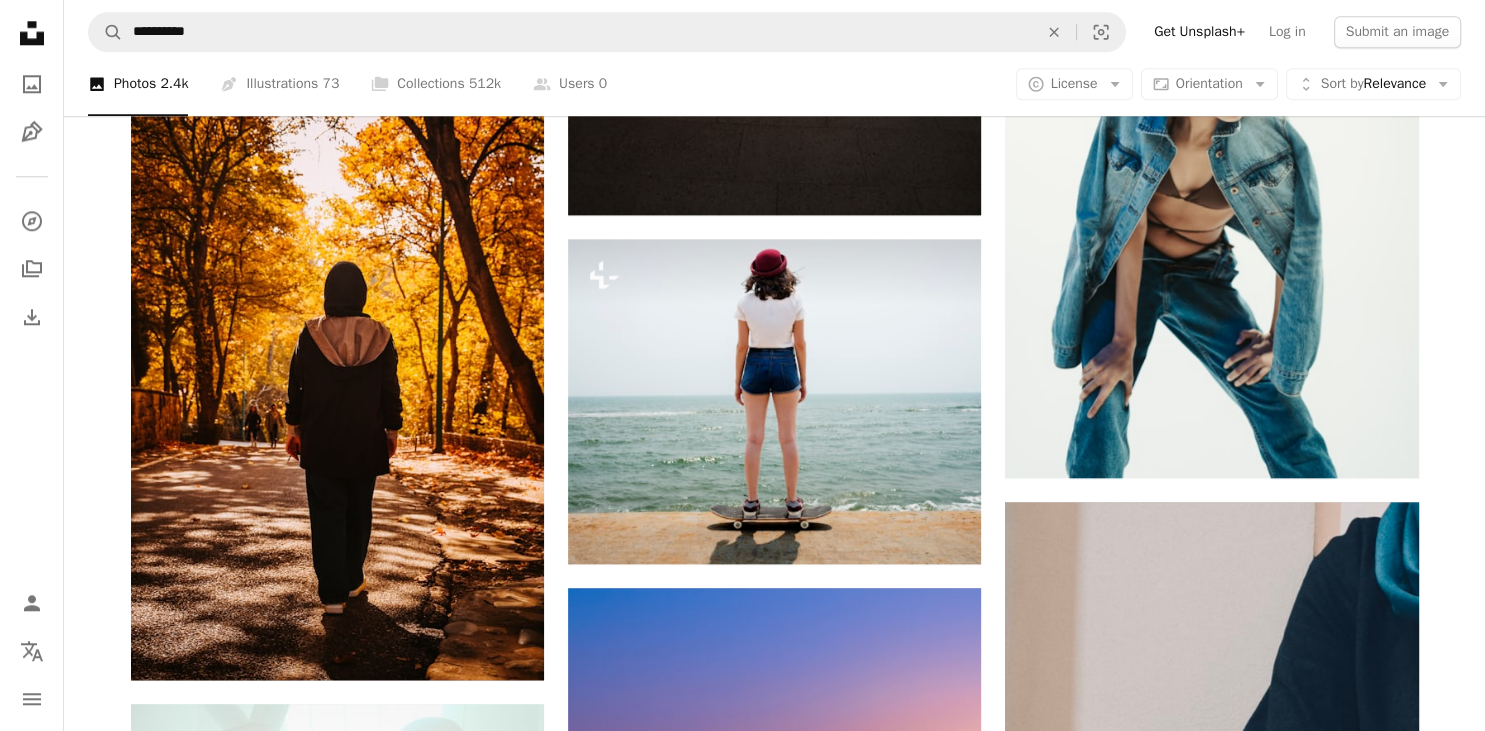 scroll, scrollTop: 2132, scrollLeft: 0, axis: vertical 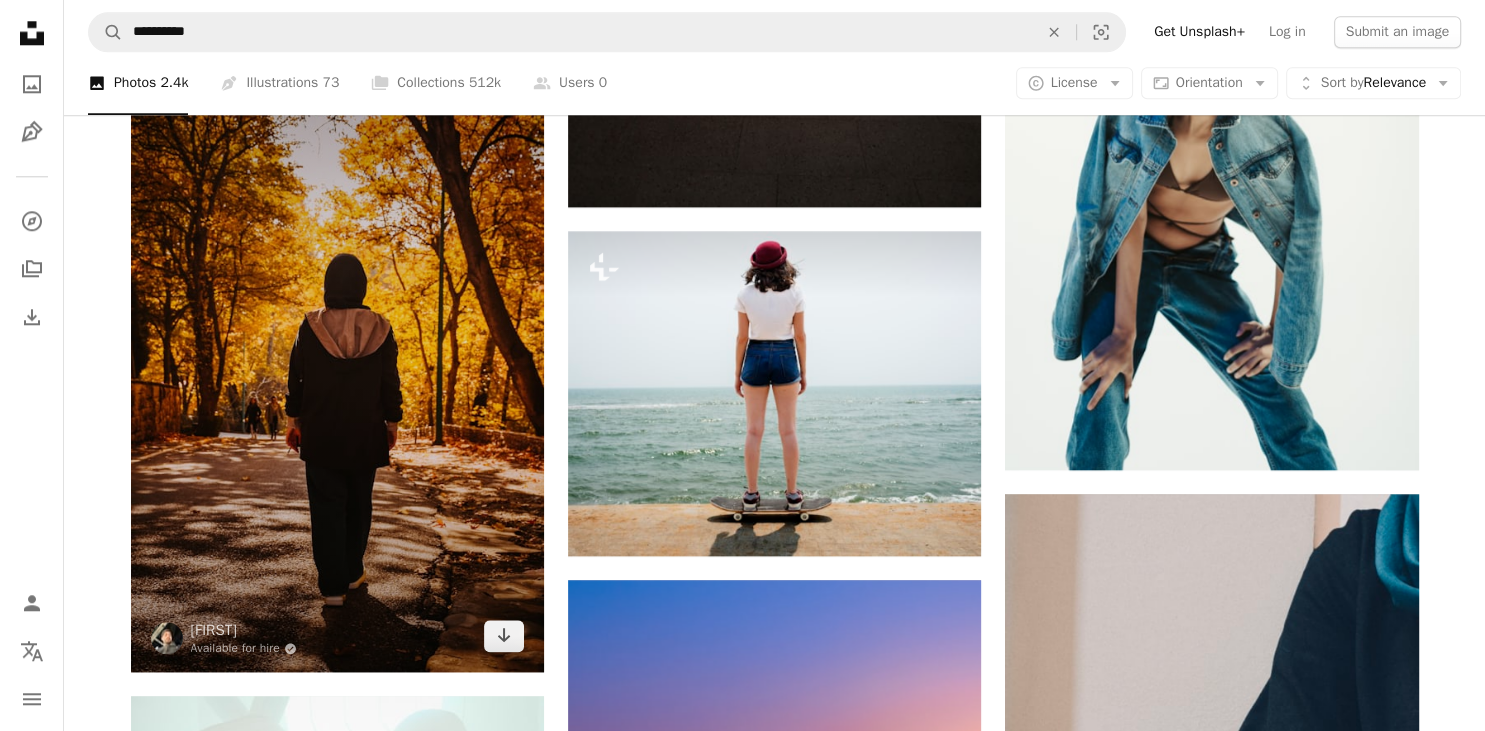 click at bounding box center (337, 362) 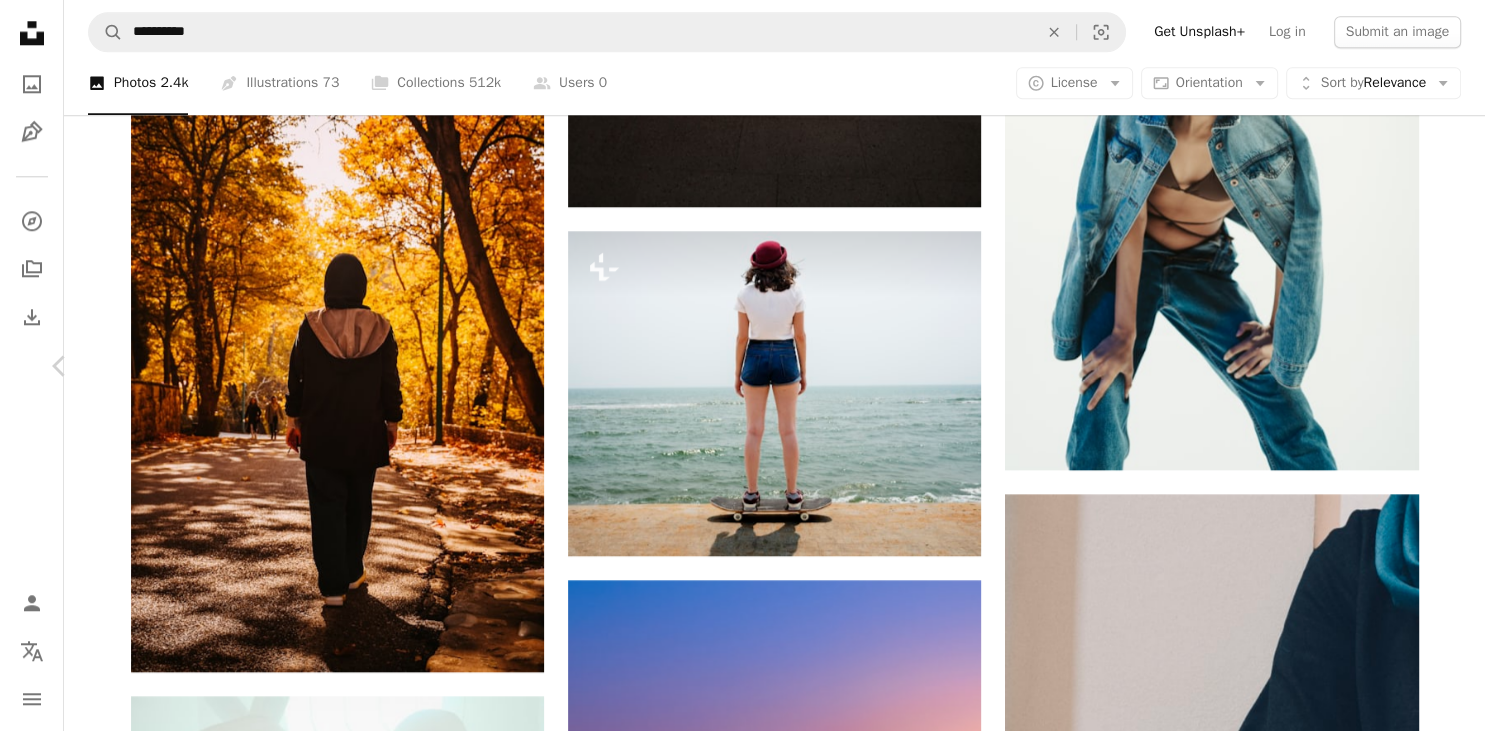 click 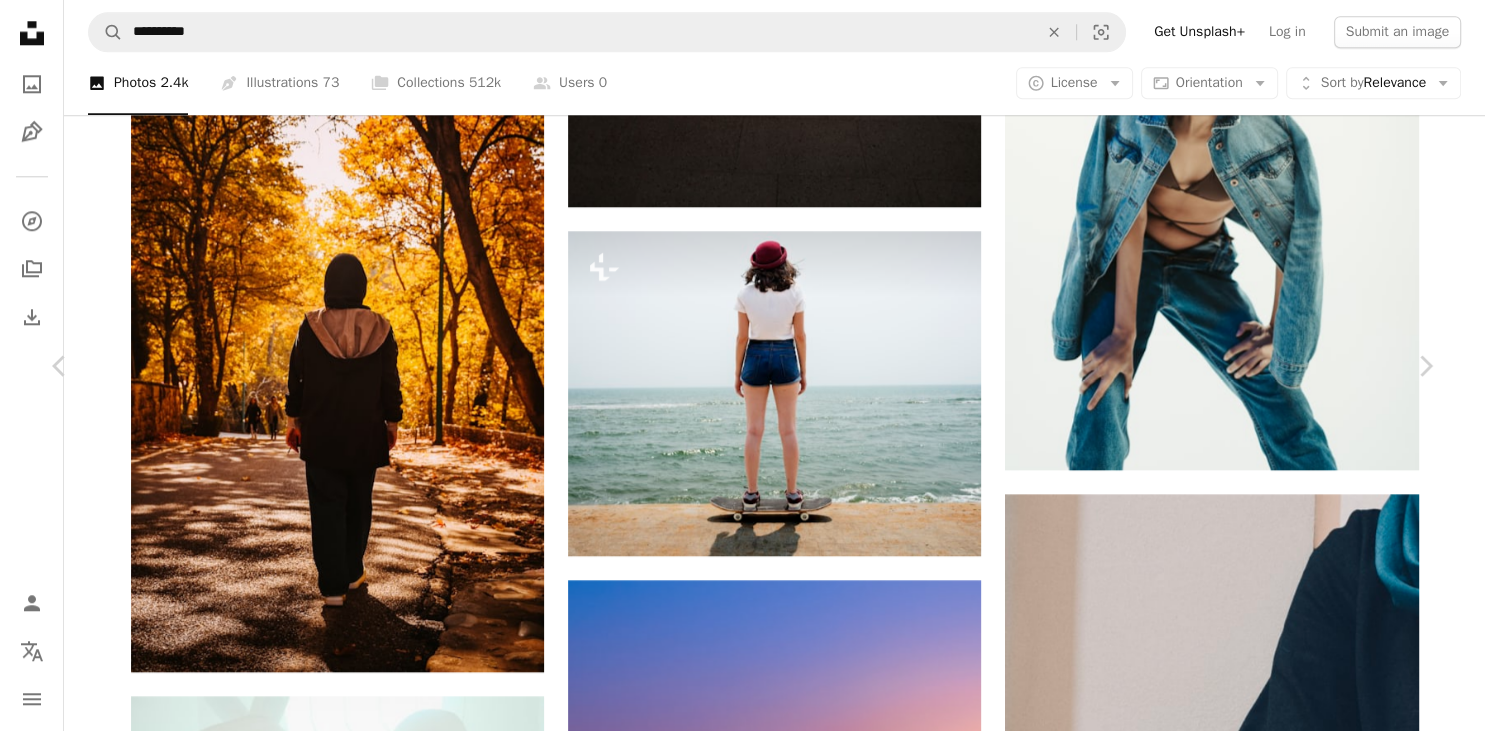 click on "An X shape Chevron left Chevron right Curated Lifestyle For  Unsplash+ A heart A plus sign Edit image   Plus sign for Unsplash+ A lock   Download Zoom in A forward-right arrow Share More Actions Calendar outlined Published on  September 19, 2024 Safety Licensed under the  Unsplash+ License summer adult photography adults only thailand outdoors relaxation skateboard horizontal young adult young women white people one woman only one person females only women cheerful one young woman only youth culture thai culture Free stock photos Related images Plus sign for Unsplash+ A heart A plus sign Curated Lifestyle For  Unsplash+ A lock   Download Plus sign for Unsplash+ A heart A plus sign Frank Flores For  Unsplash+ A lock   Download Plus sign for Unsplash+ A heart A plus sign Getty Images For  Unsplash+ A lock   Download Plus sign for Unsplash+ A heart A plus sign Diana Light For  Unsplash+ A lock   Download Plus sign for Unsplash+ A heart A plus sign Getty Images For  Unsplash+ A lock   Download A heart A plus sign" at bounding box center (742, 3420) 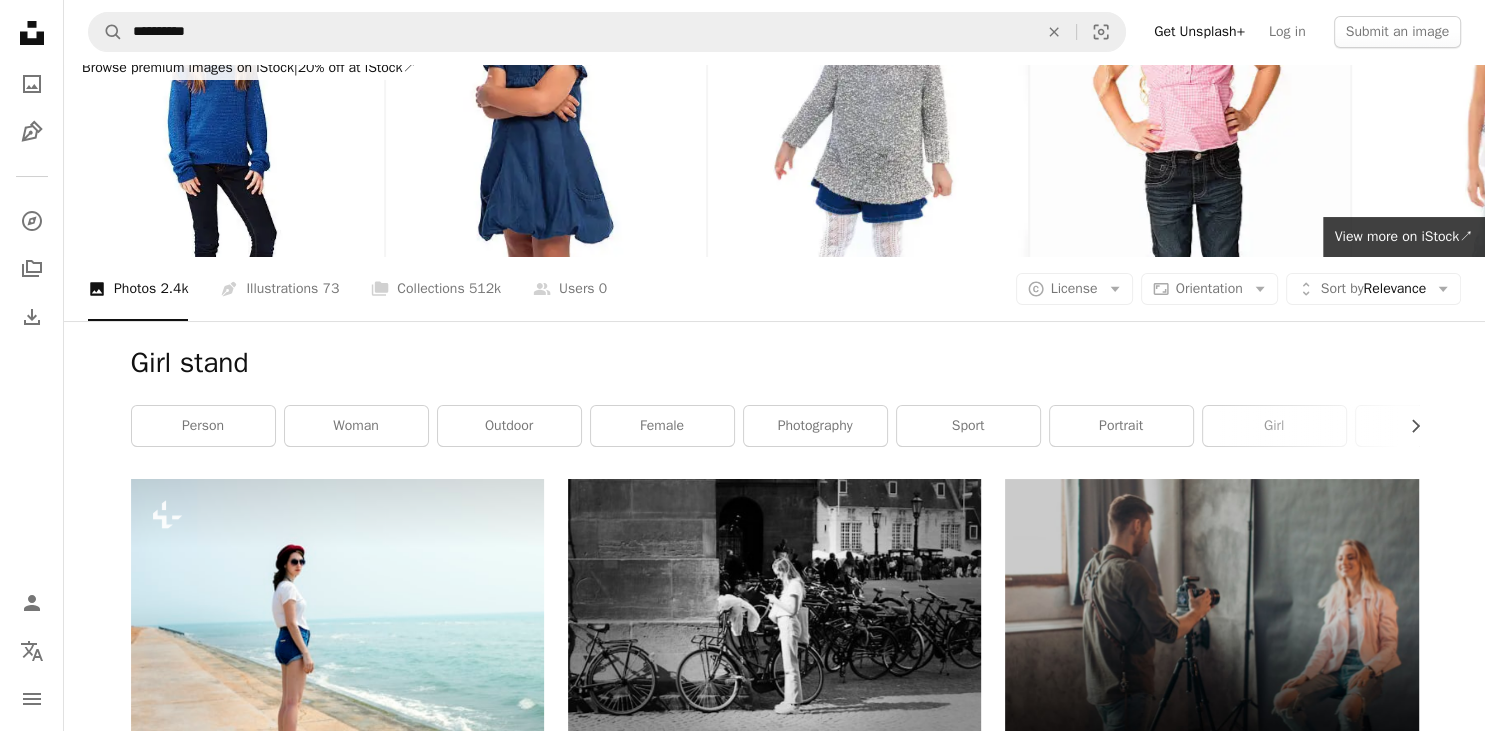 scroll, scrollTop: 0, scrollLeft: 0, axis: both 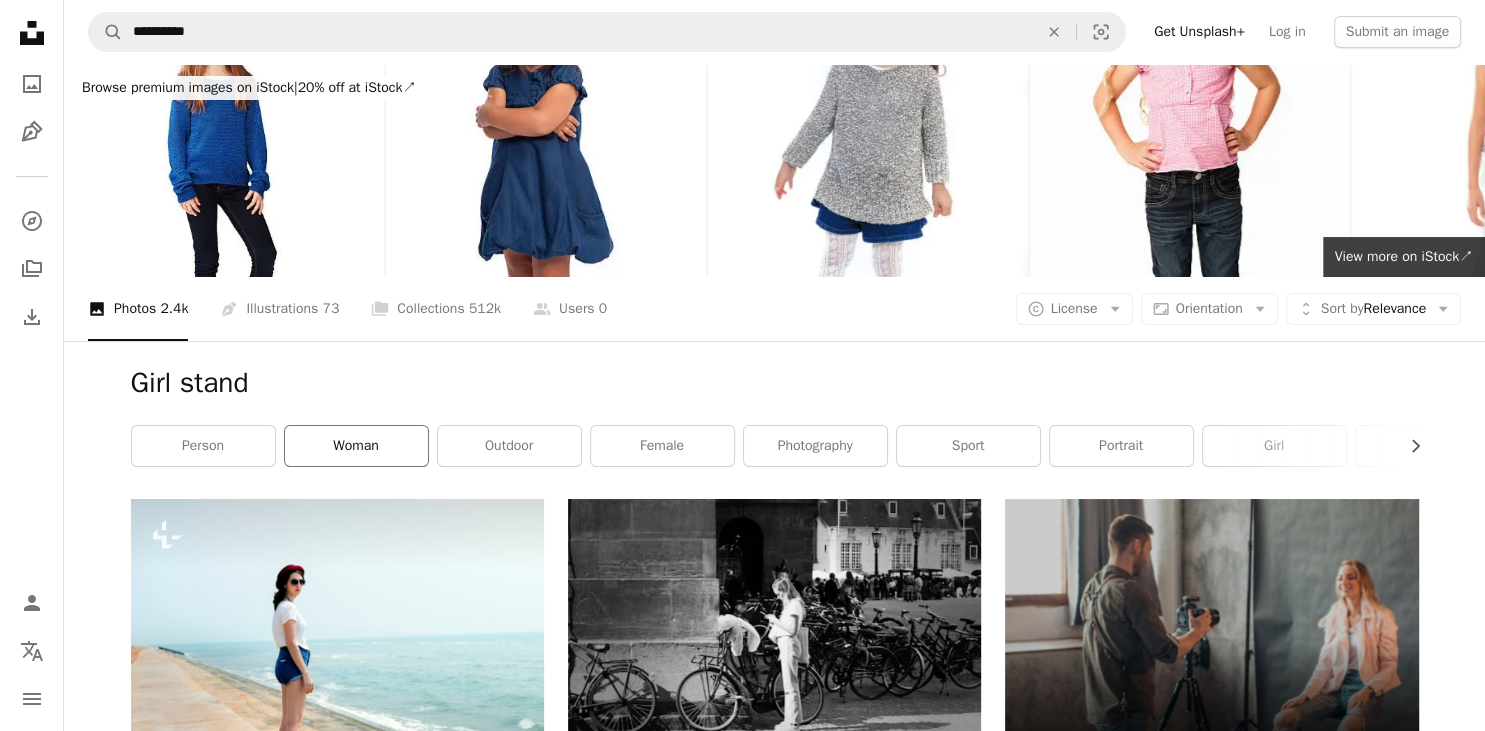 click on "woman" at bounding box center [356, 446] 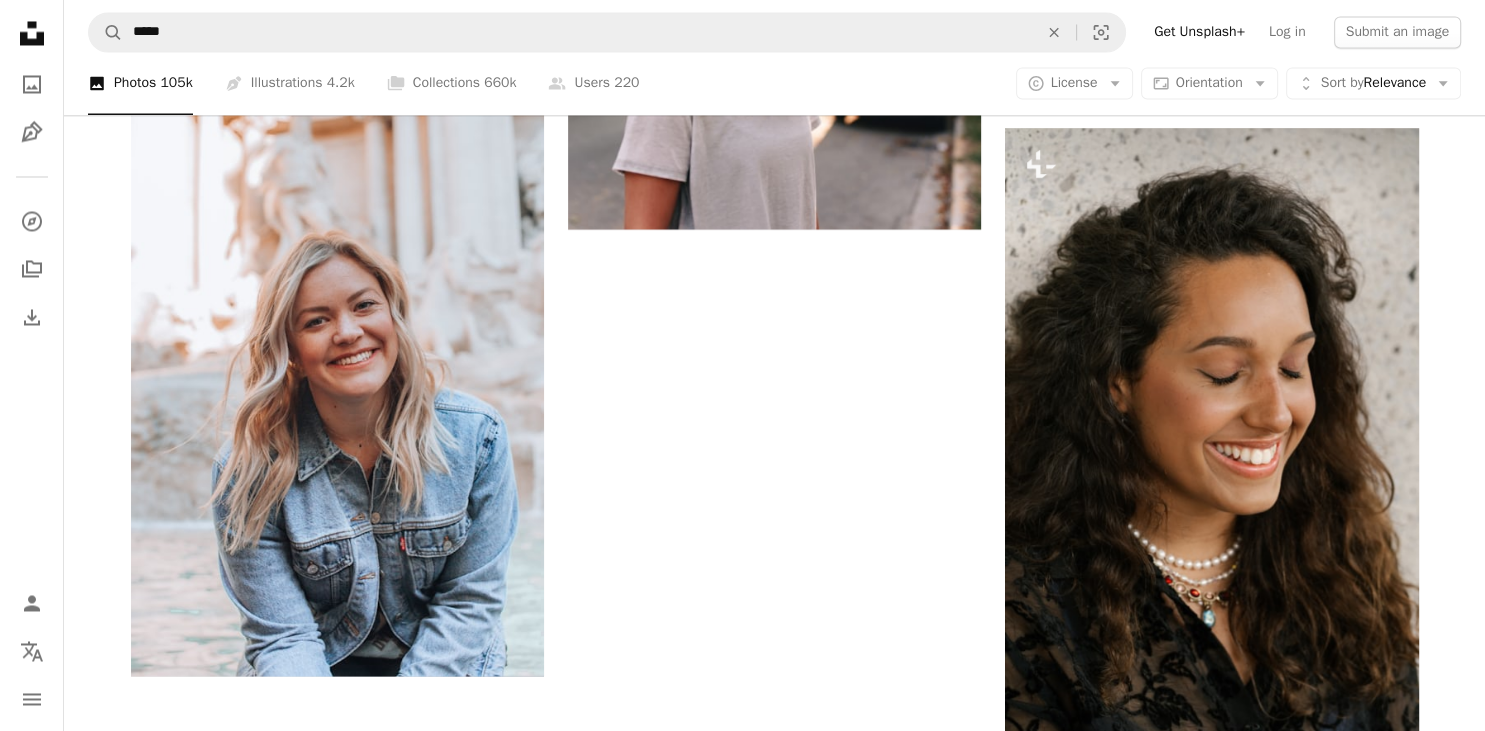 scroll, scrollTop: 3551, scrollLeft: 0, axis: vertical 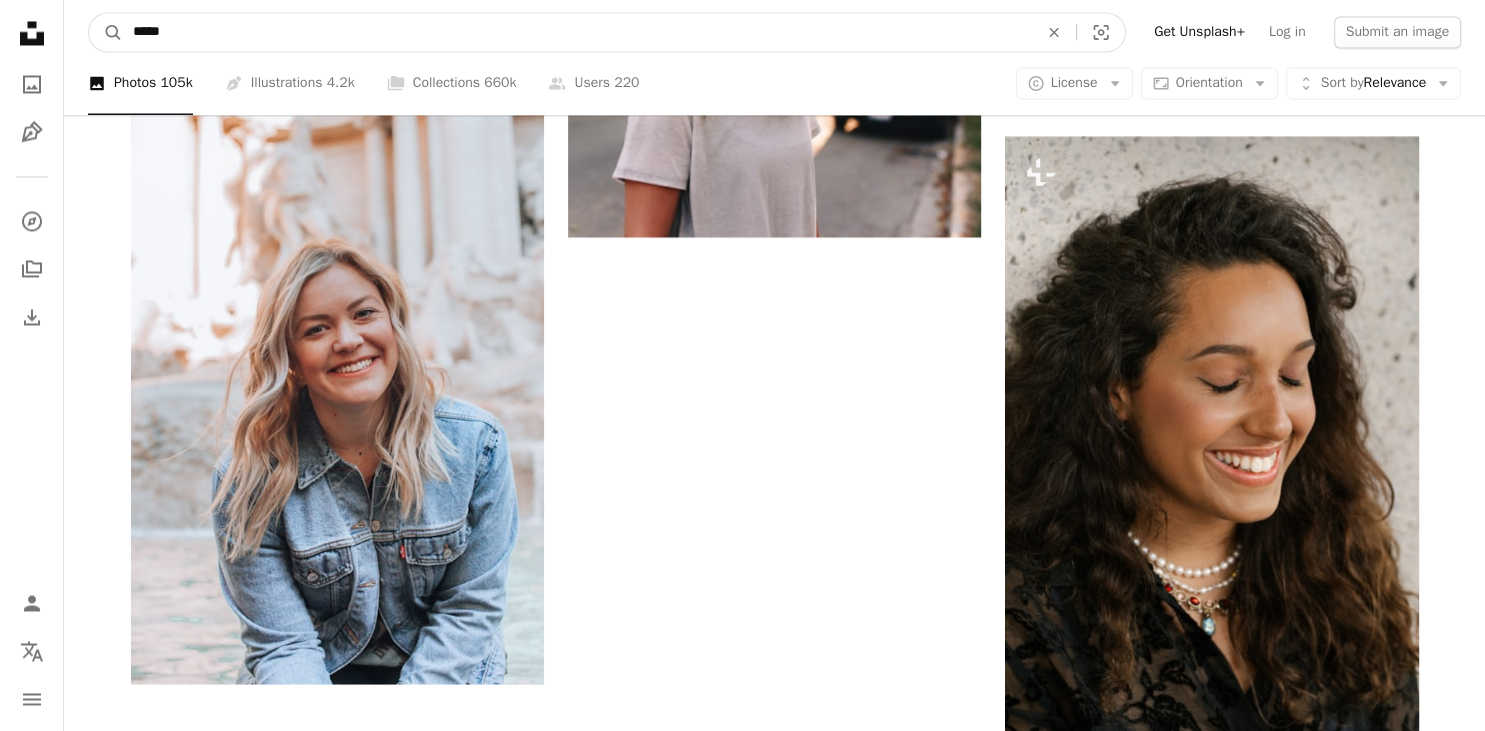 click on "*****" at bounding box center (577, 32) 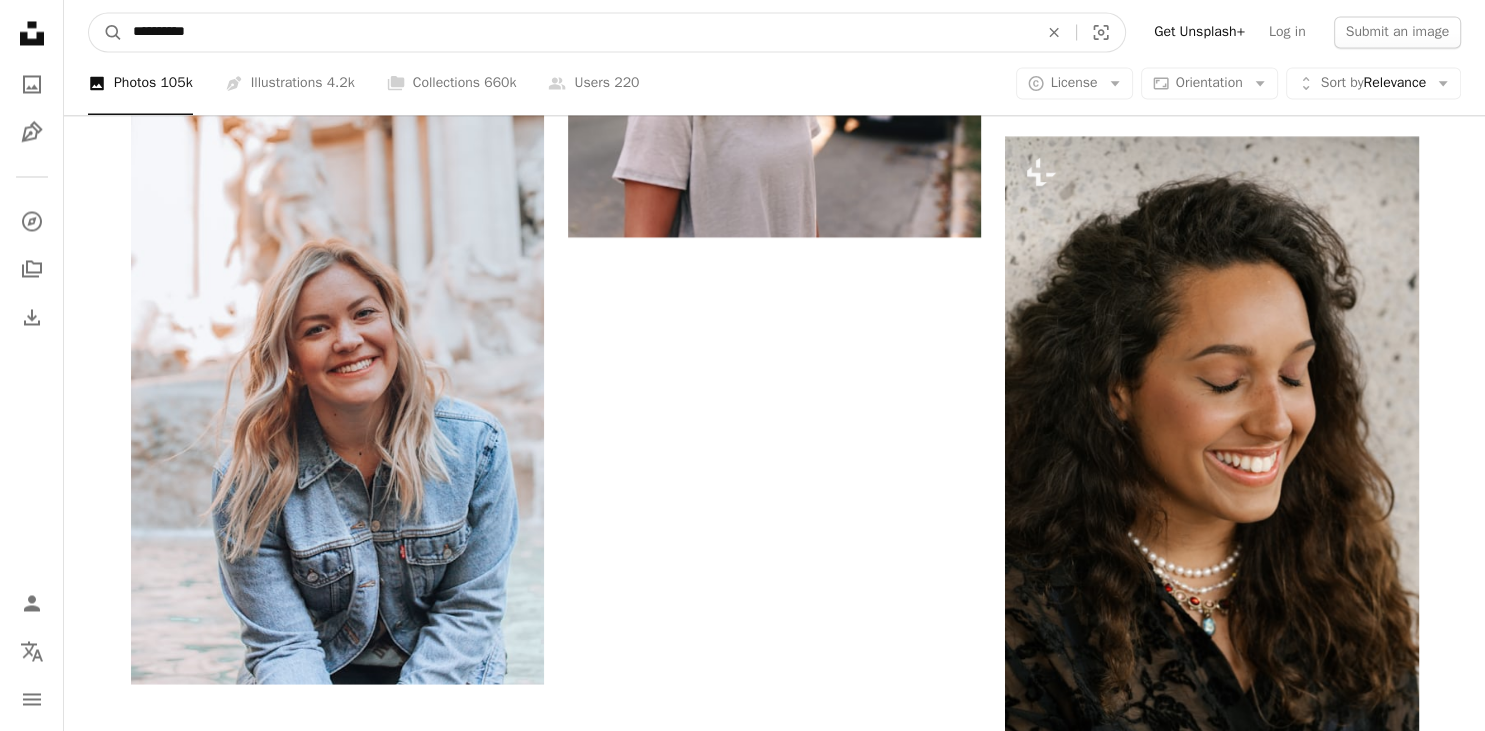 type on "**********" 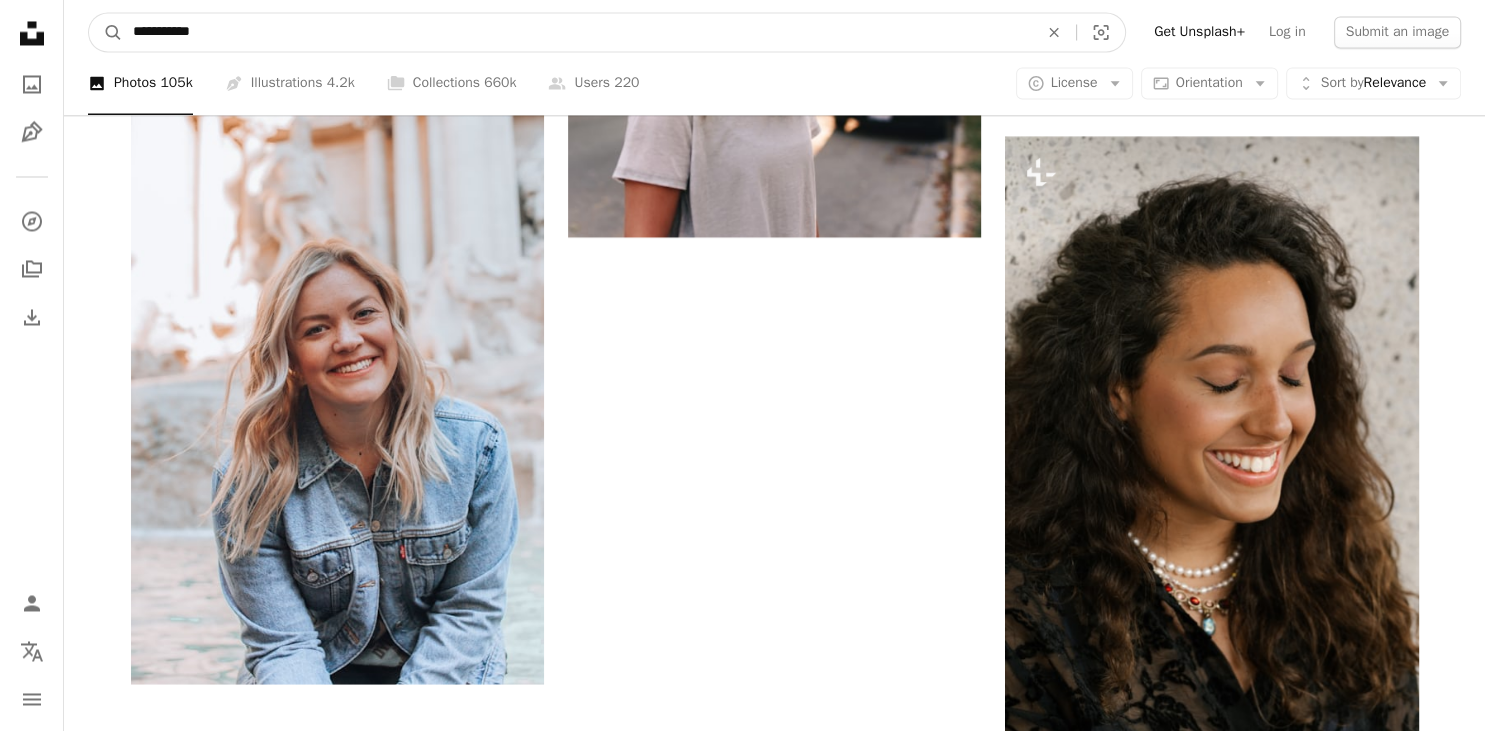 click on "A magnifying glass" at bounding box center [106, 32] 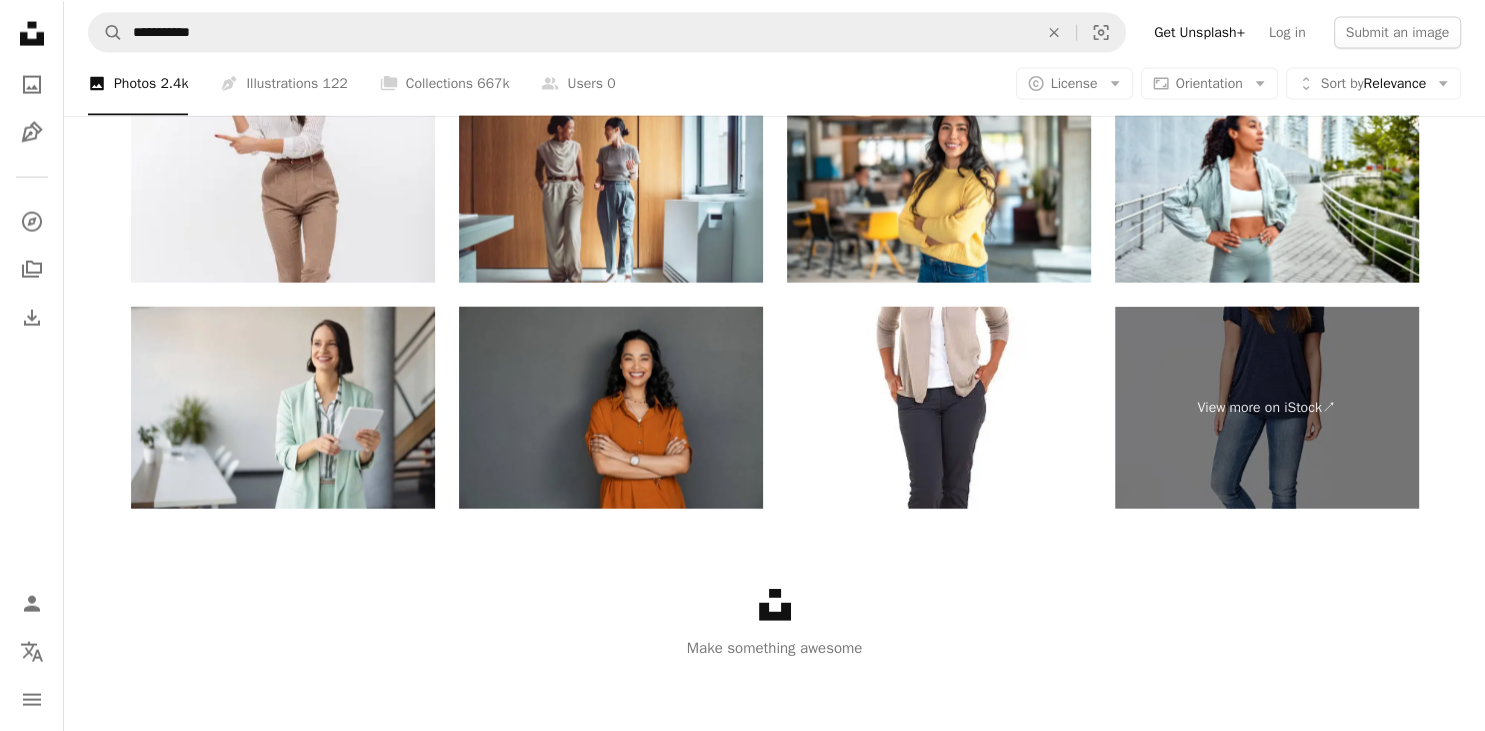 scroll, scrollTop: 4394, scrollLeft: 0, axis: vertical 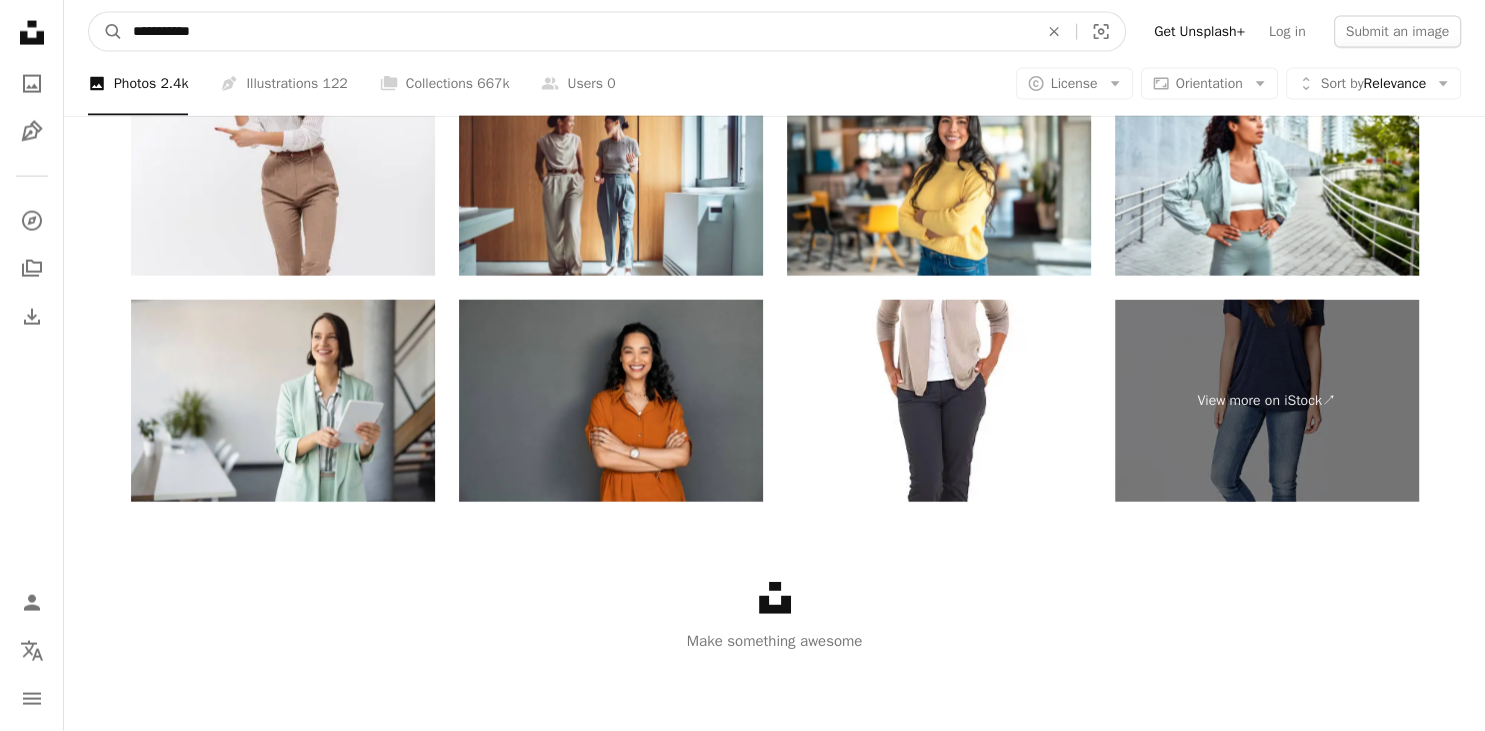 click on "**********" at bounding box center [577, 32] 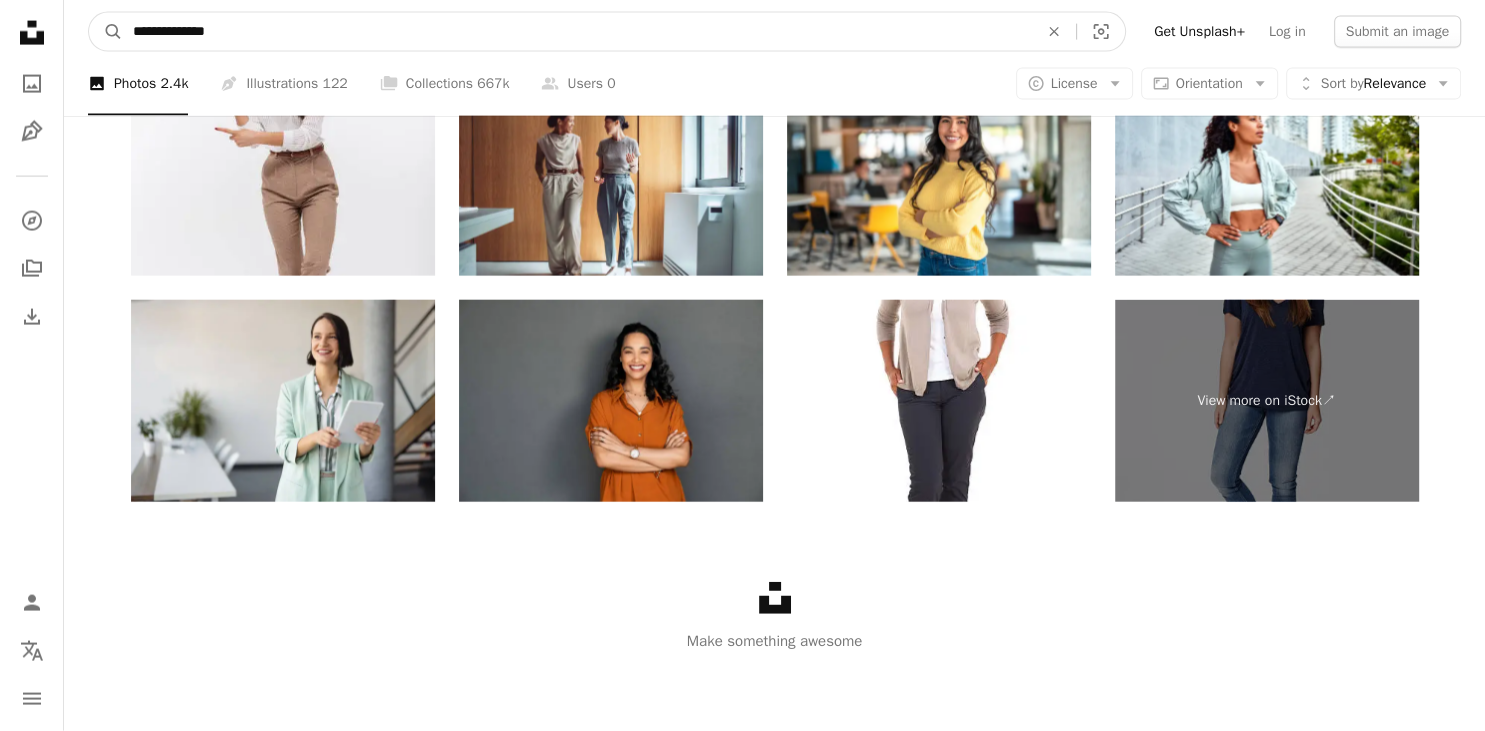 type on "**********" 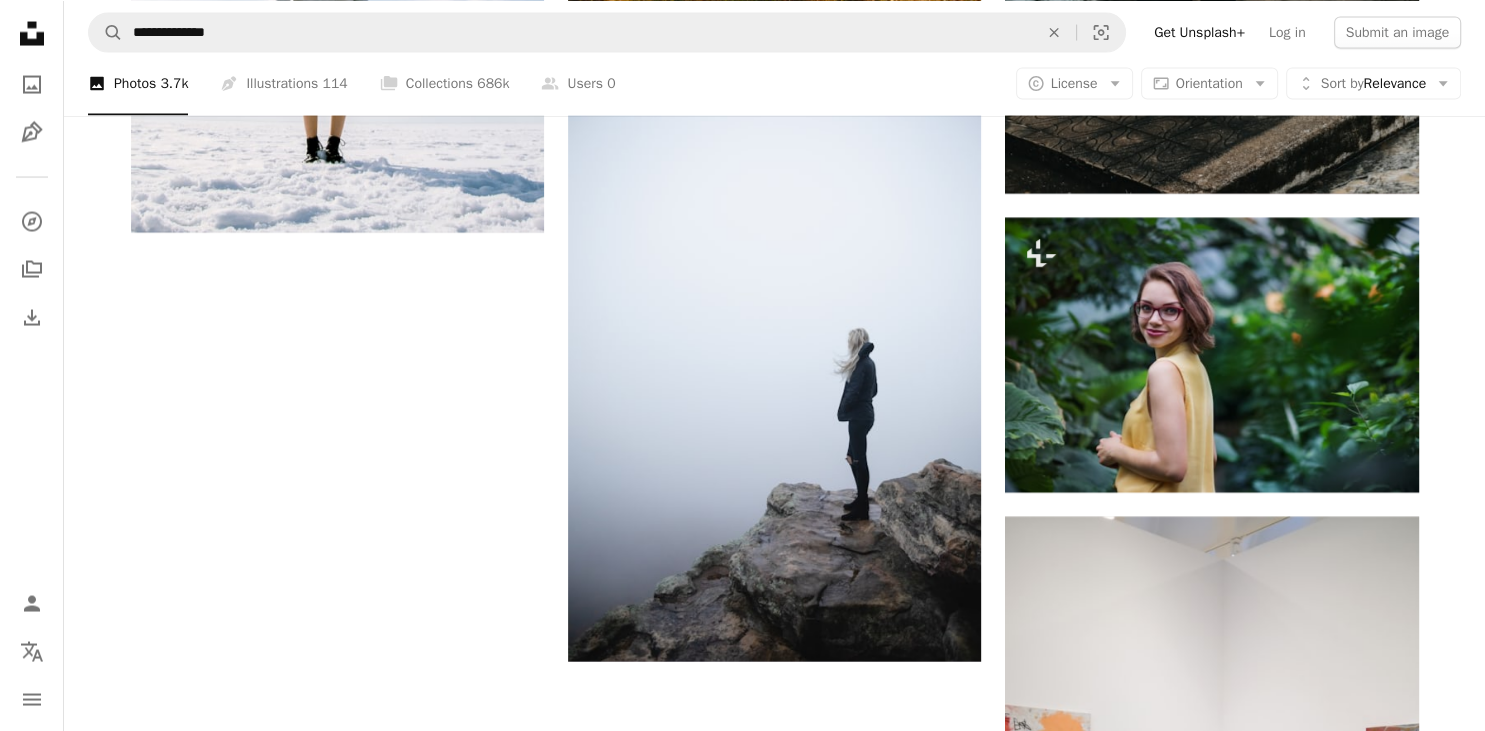 scroll, scrollTop: 4012, scrollLeft: 0, axis: vertical 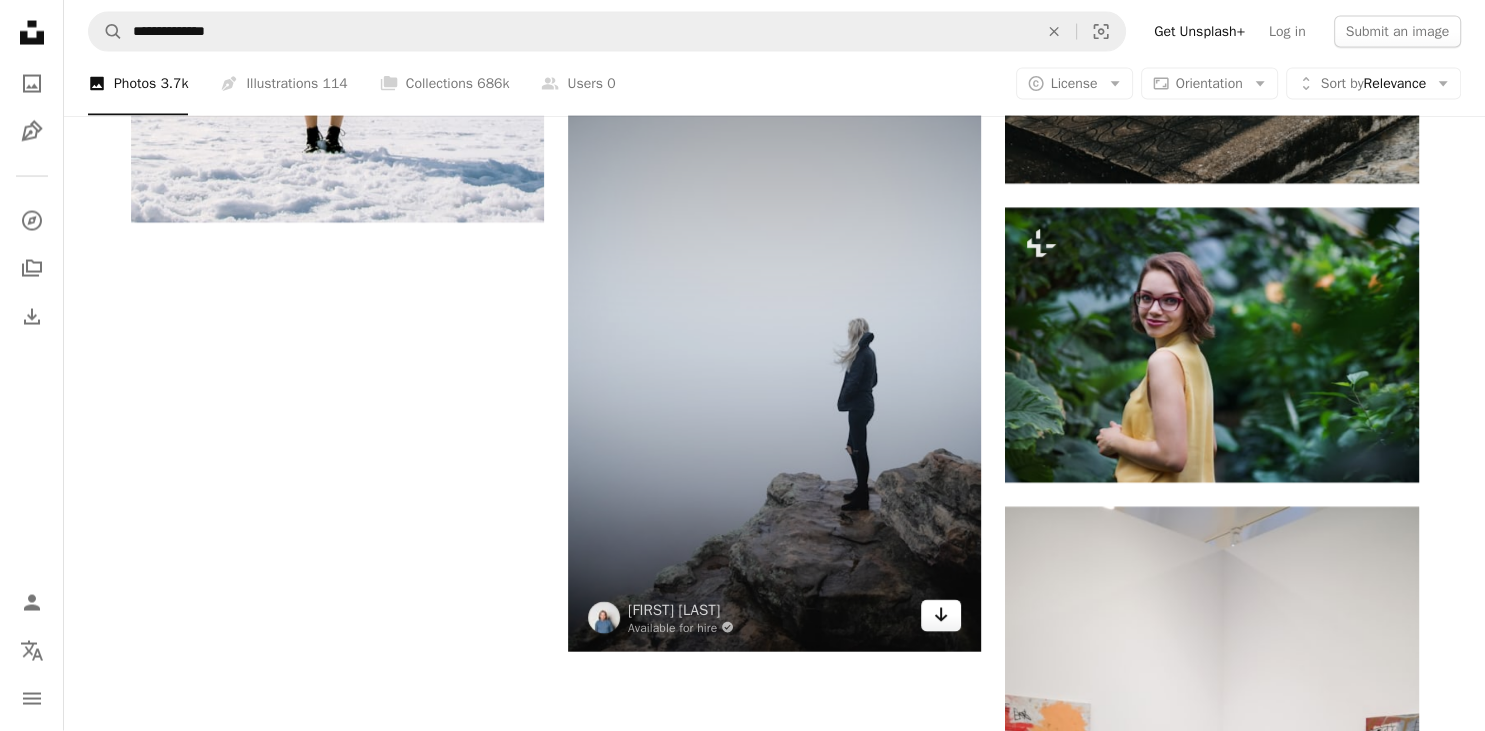 click 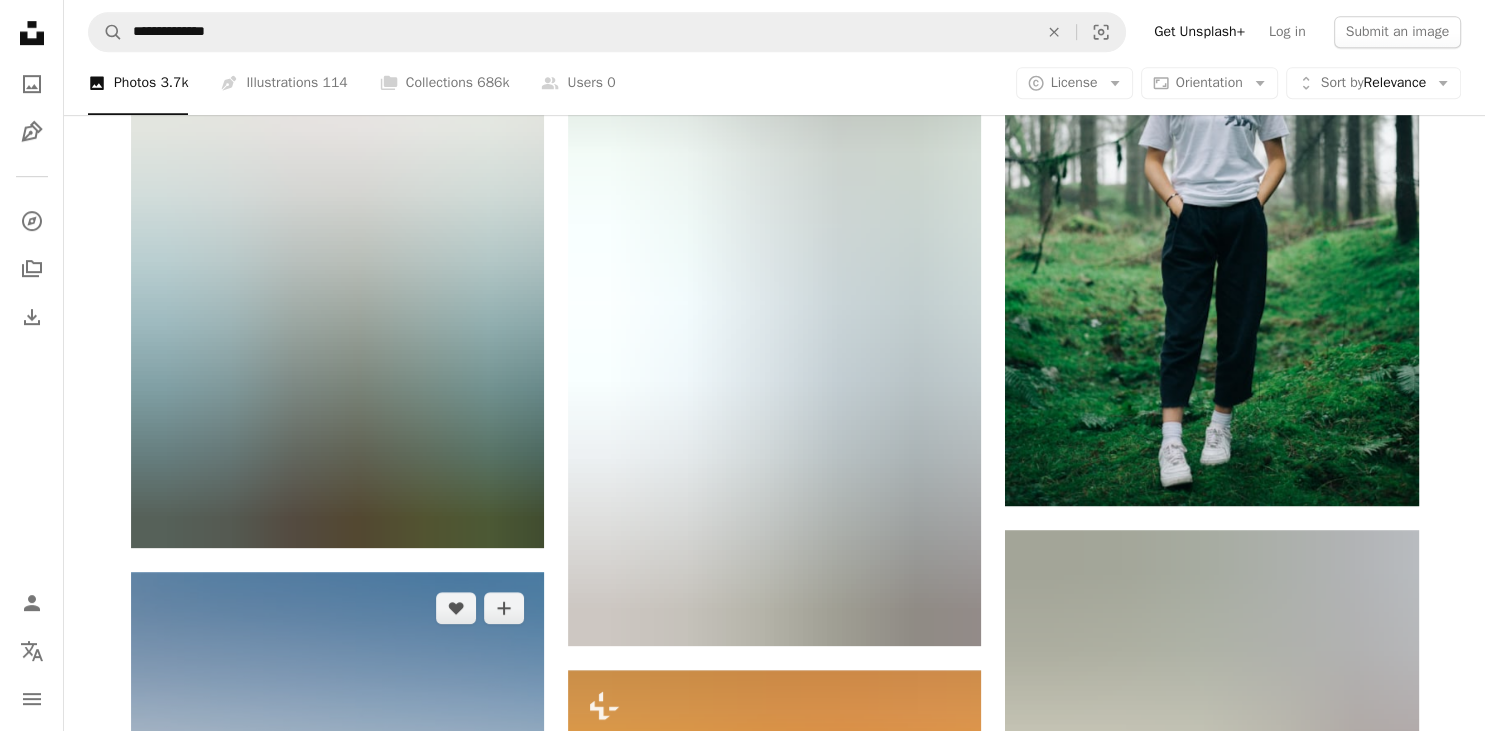 scroll, scrollTop: 1100, scrollLeft: 0, axis: vertical 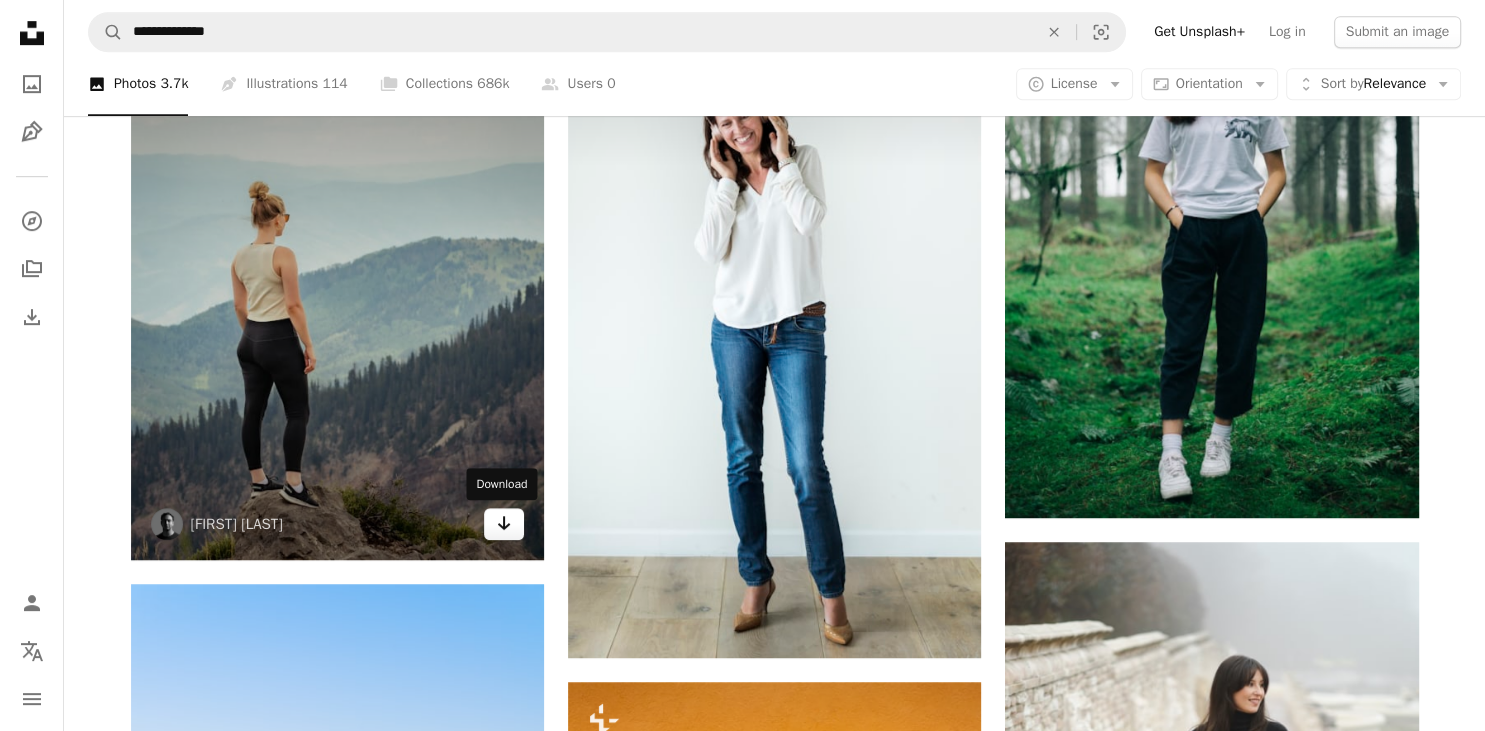 click on "Arrow pointing down" 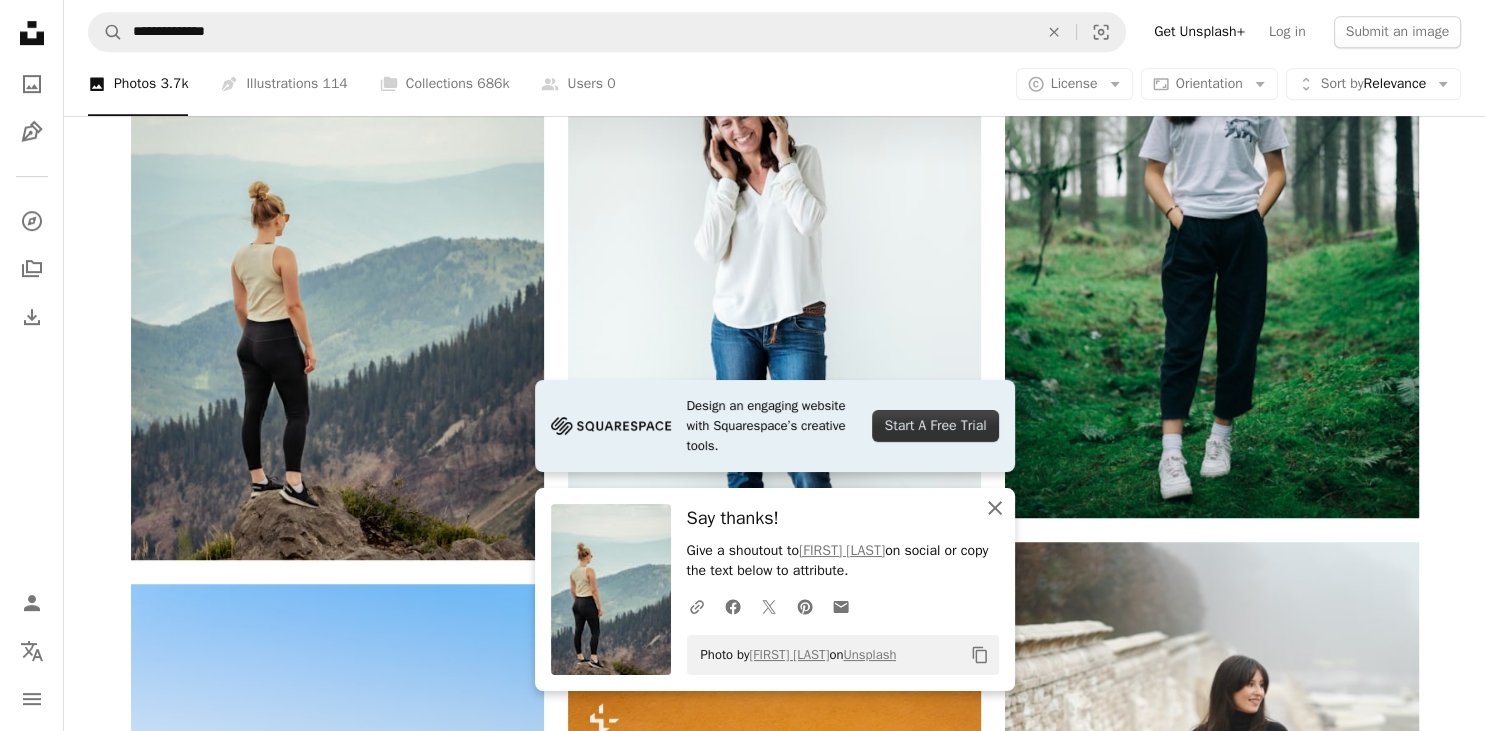 click on "An X shape Close" at bounding box center (995, 508) 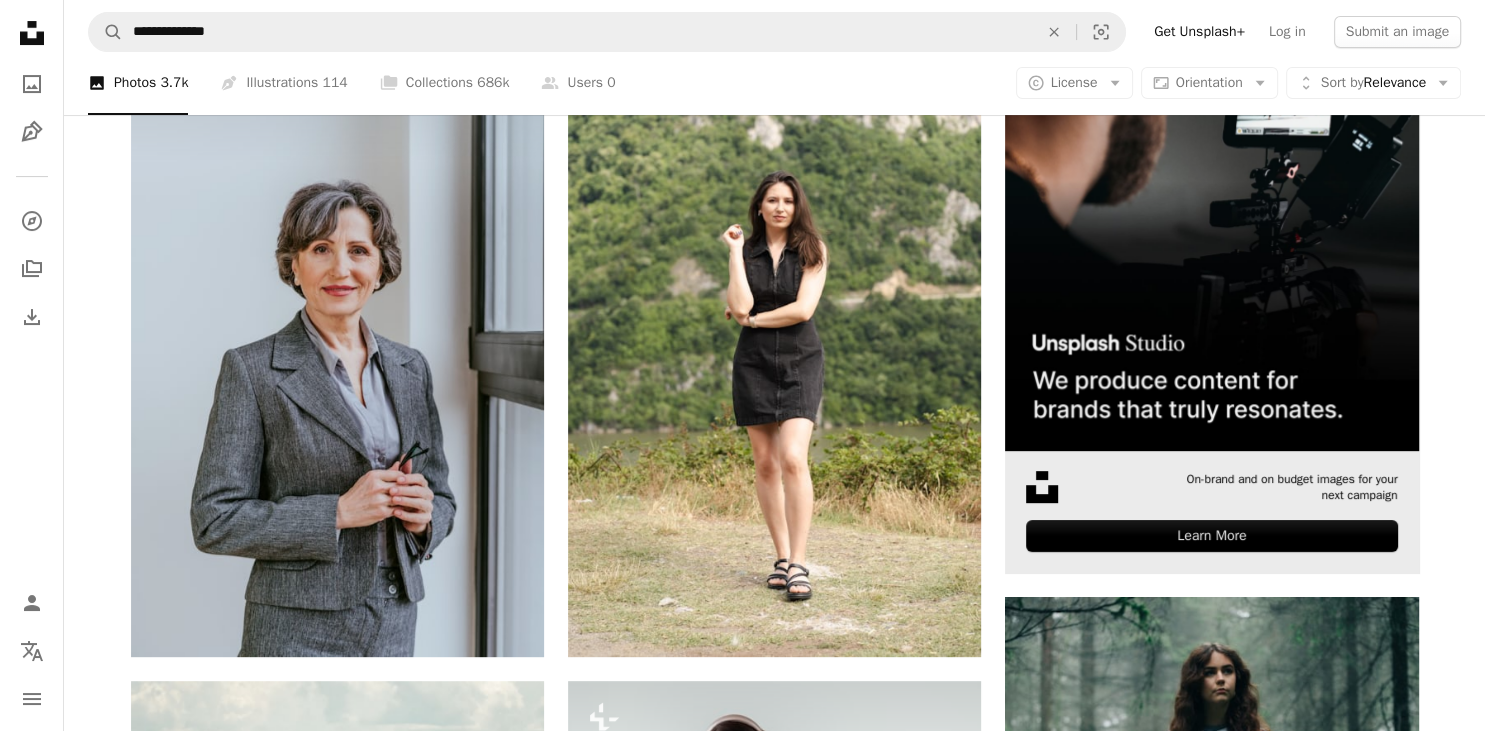scroll, scrollTop: 572, scrollLeft: 0, axis: vertical 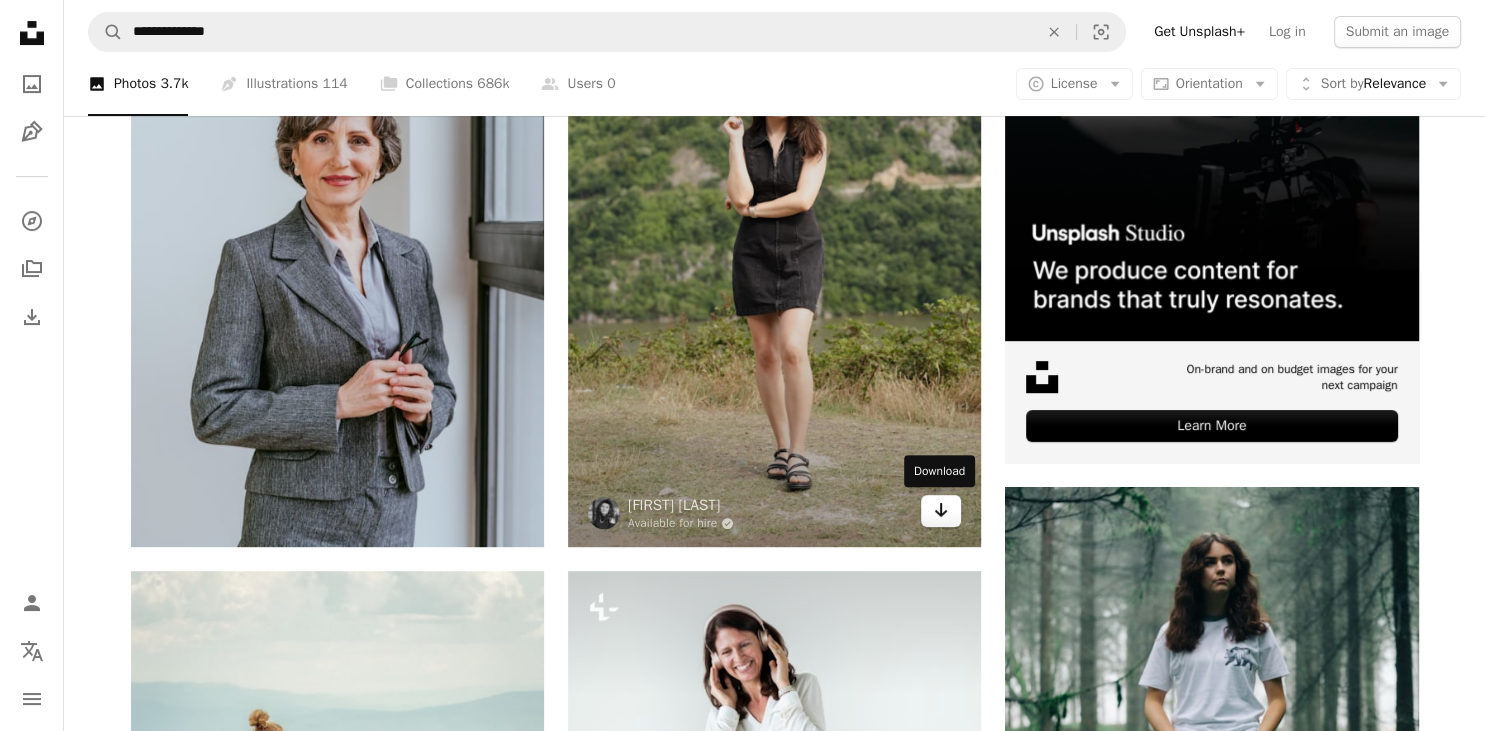 click on "Arrow pointing down" 